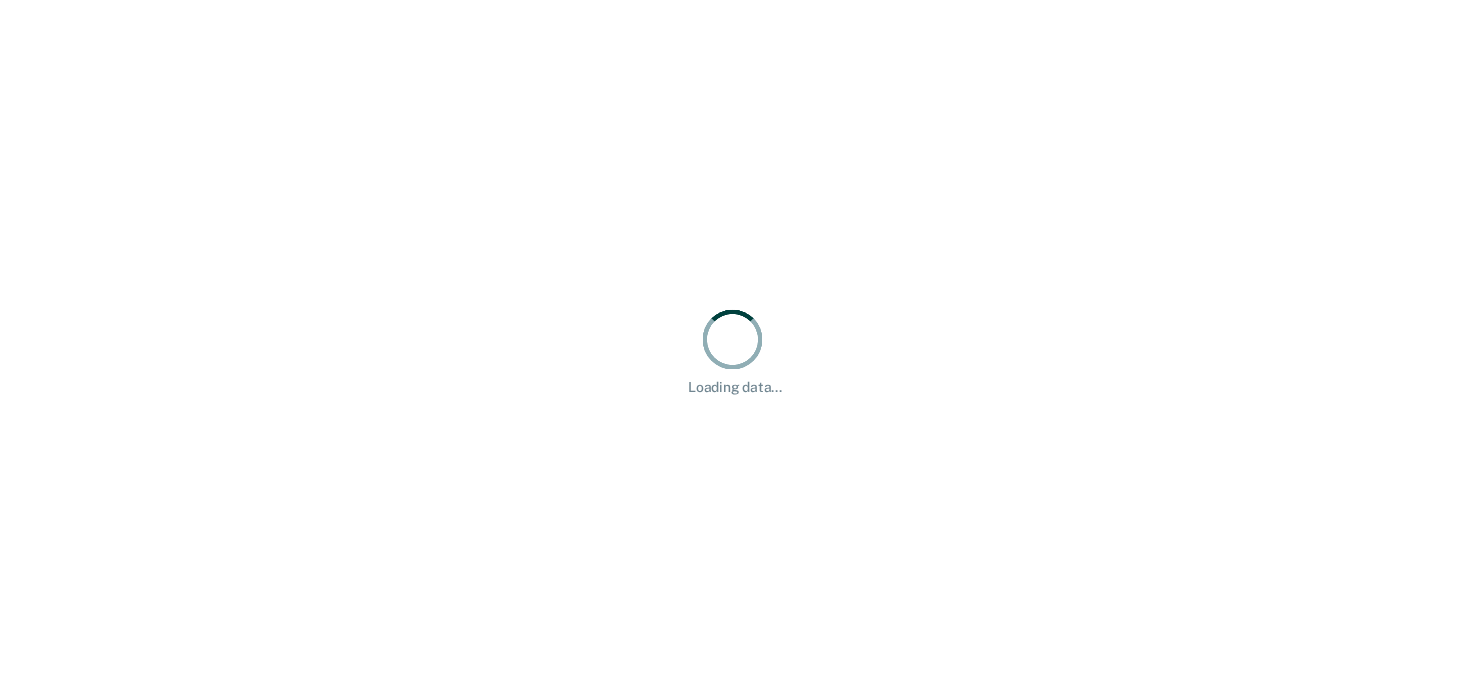 scroll, scrollTop: 0, scrollLeft: 0, axis: both 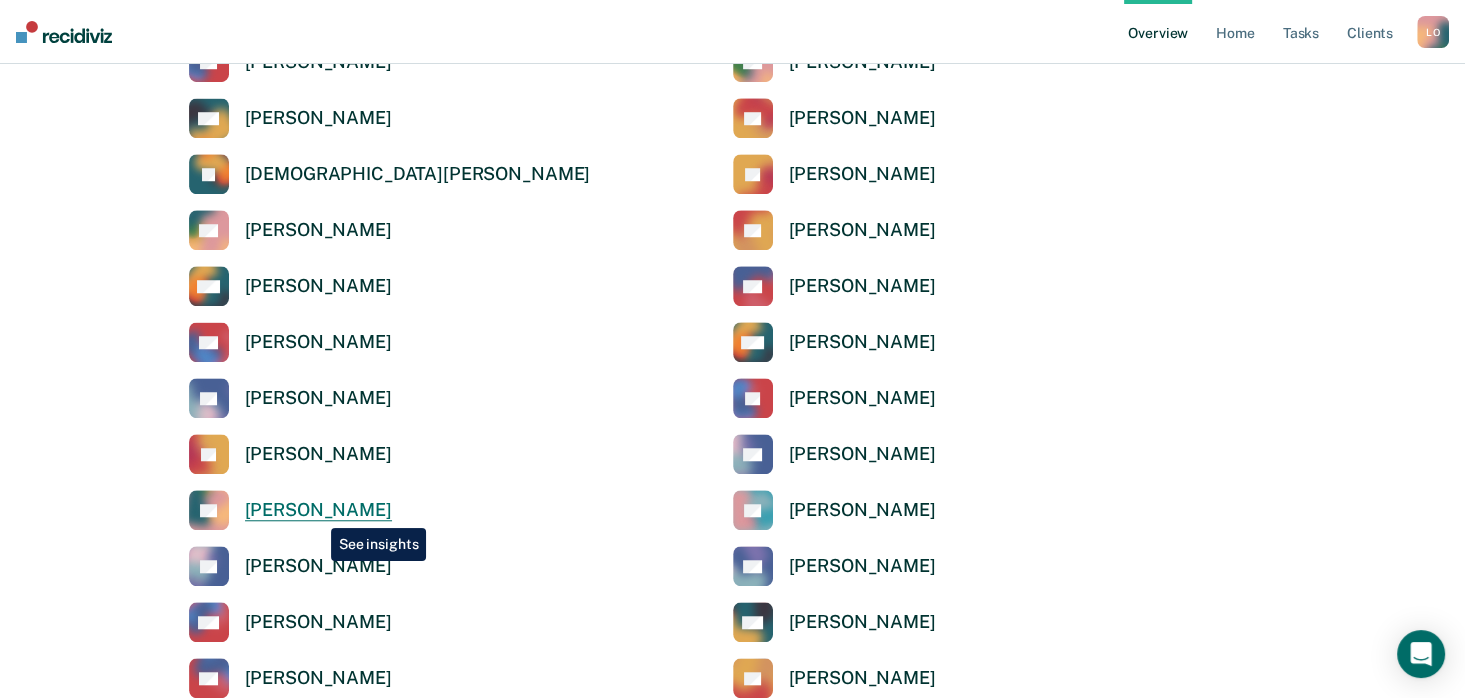 click on "[PERSON_NAME]" at bounding box center [318, 510] 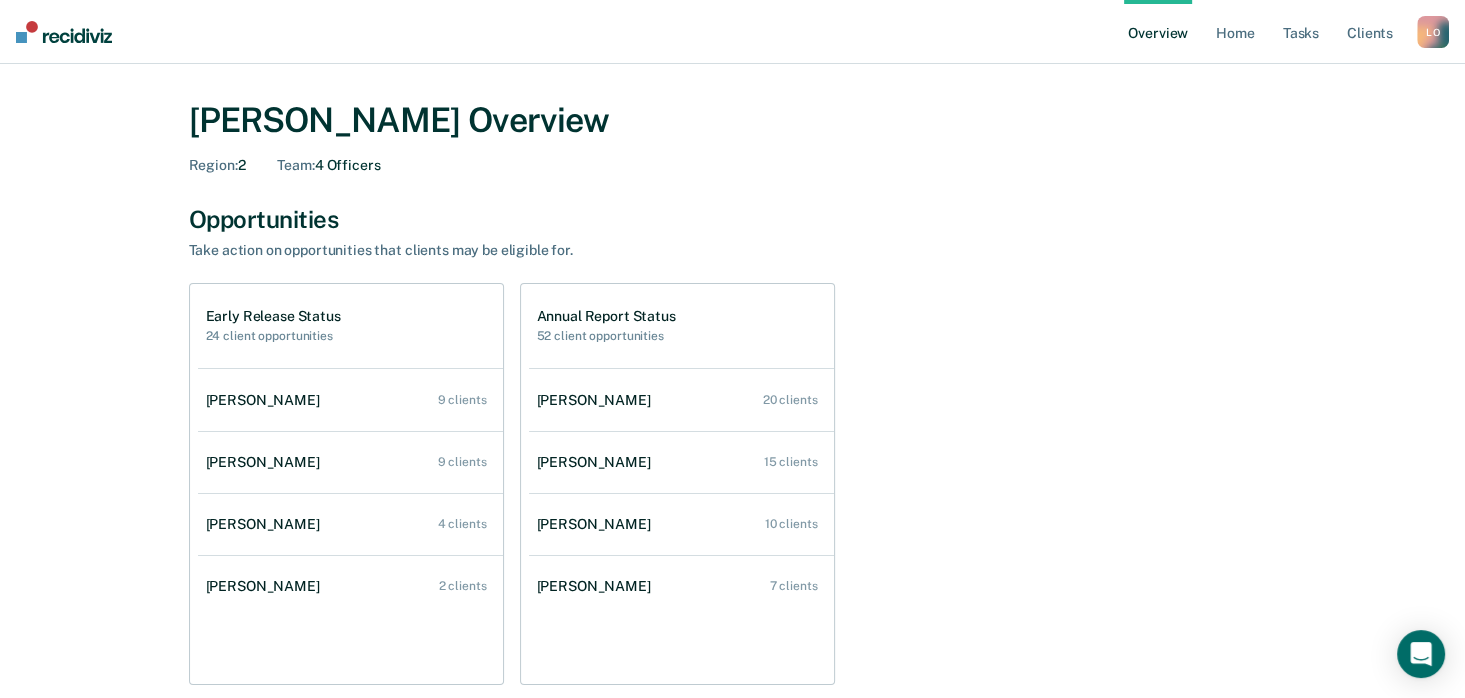 scroll, scrollTop: 0, scrollLeft: 0, axis: both 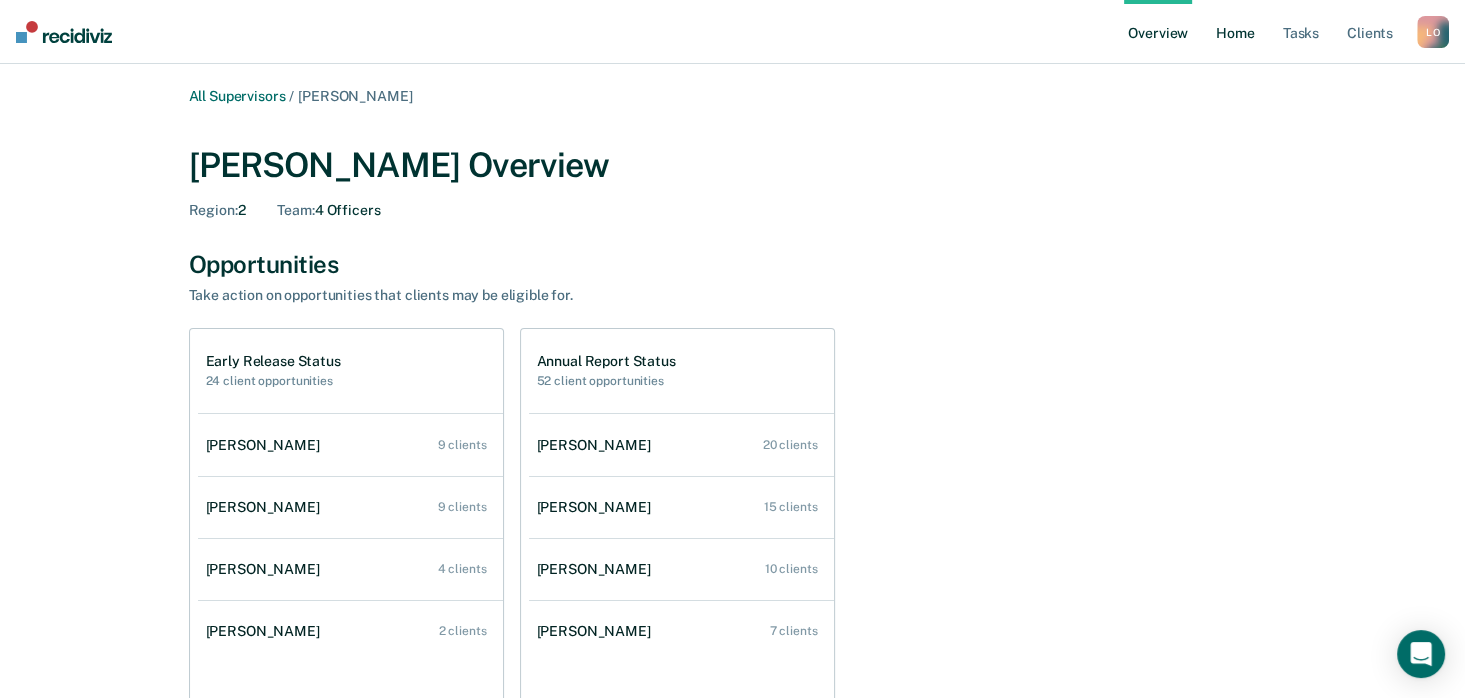 click on "Home" at bounding box center [1235, 32] 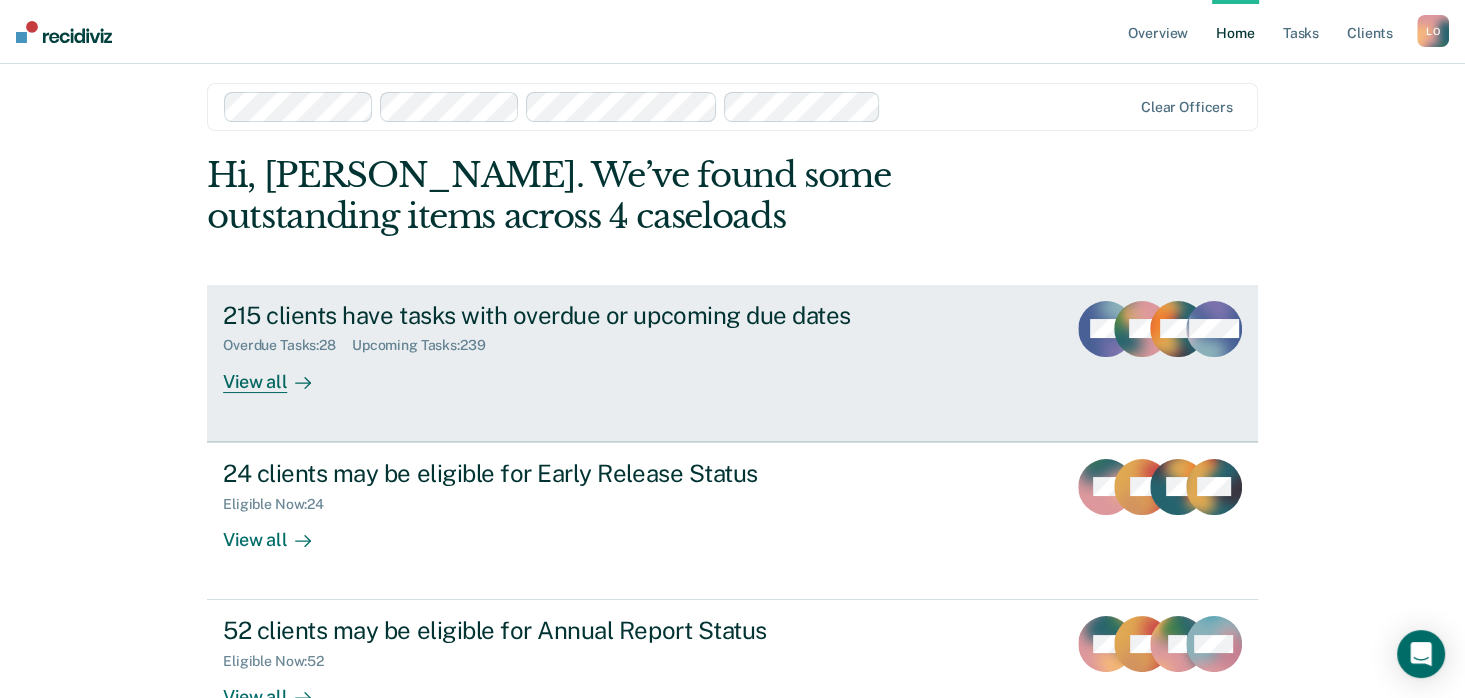 scroll, scrollTop: 0, scrollLeft: 0, axis: both 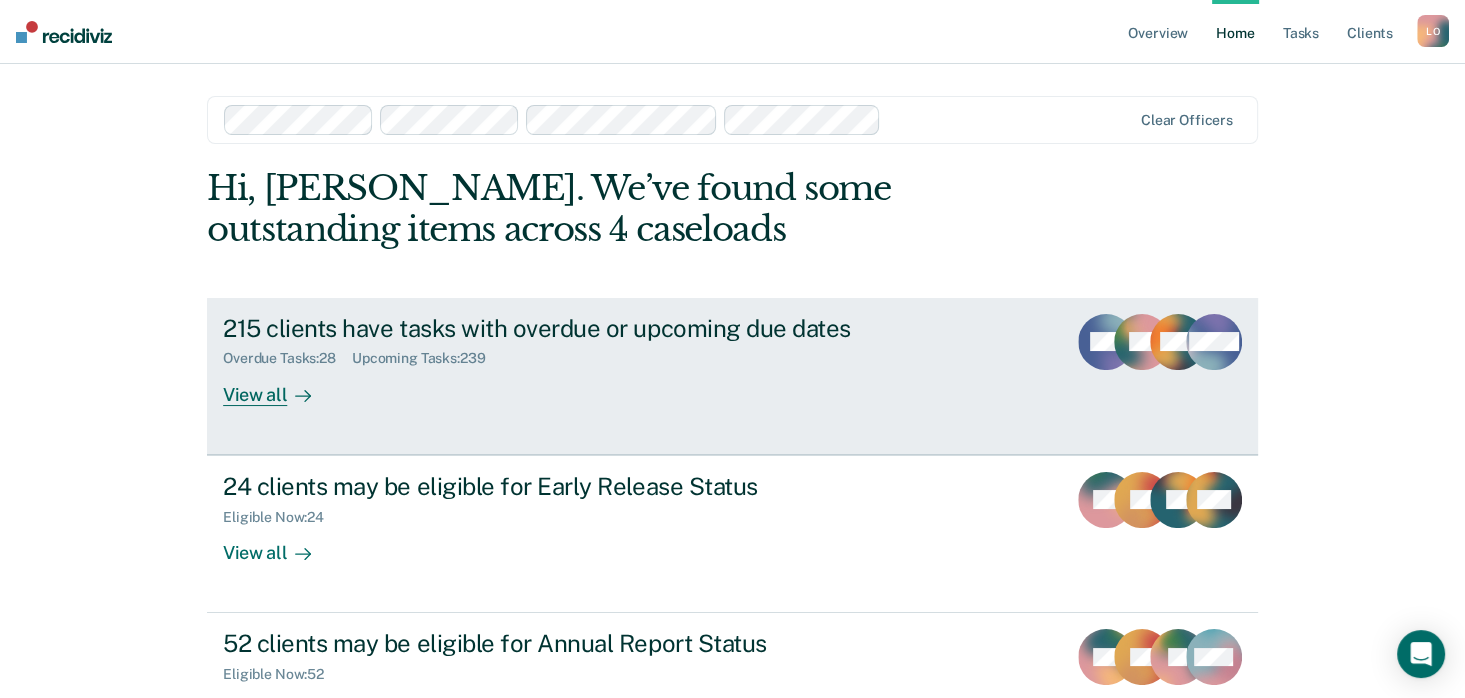 click on "215 clients have tasks with overdue or upcoming due dates" at bounding box center [574, 328] 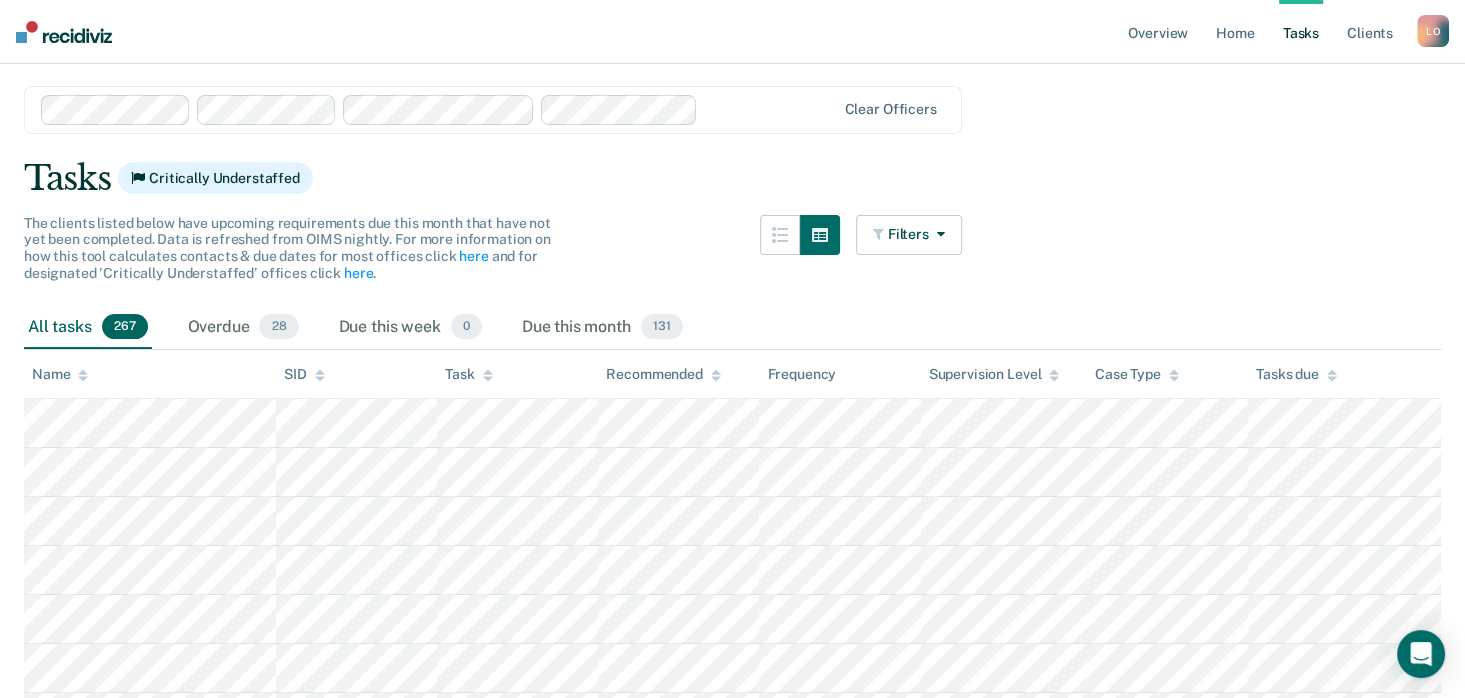 scroll, scrollTop: 0, scrollLeft: 0, axis: both 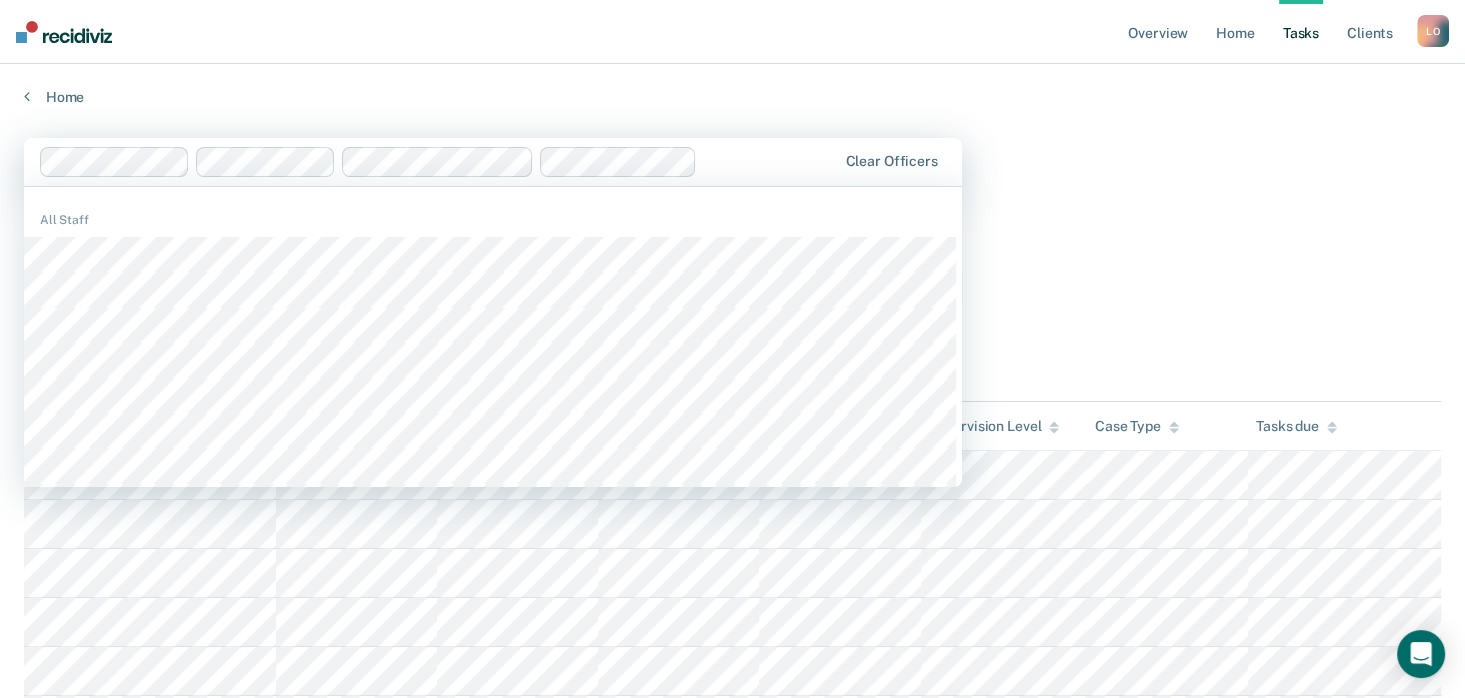 click at bounding box center (770, 161) 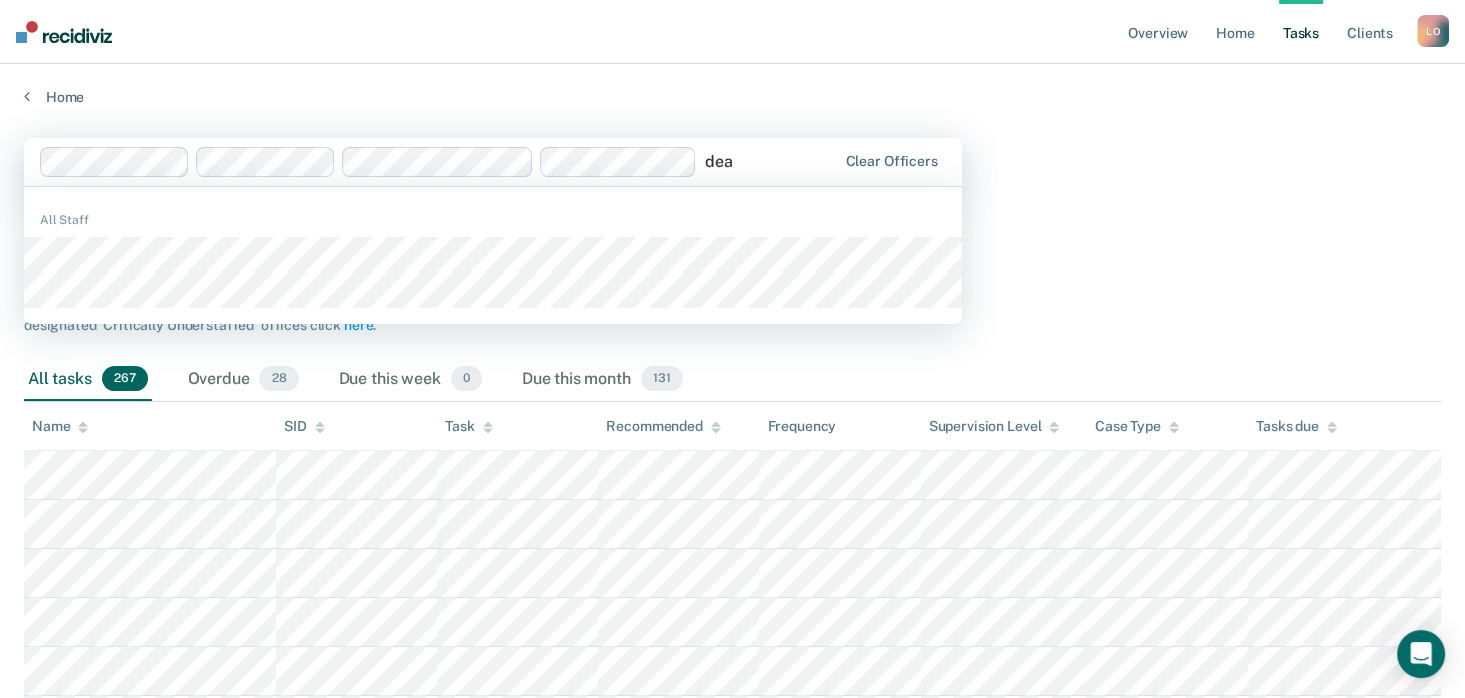 type on "[PERSON_NAME]" 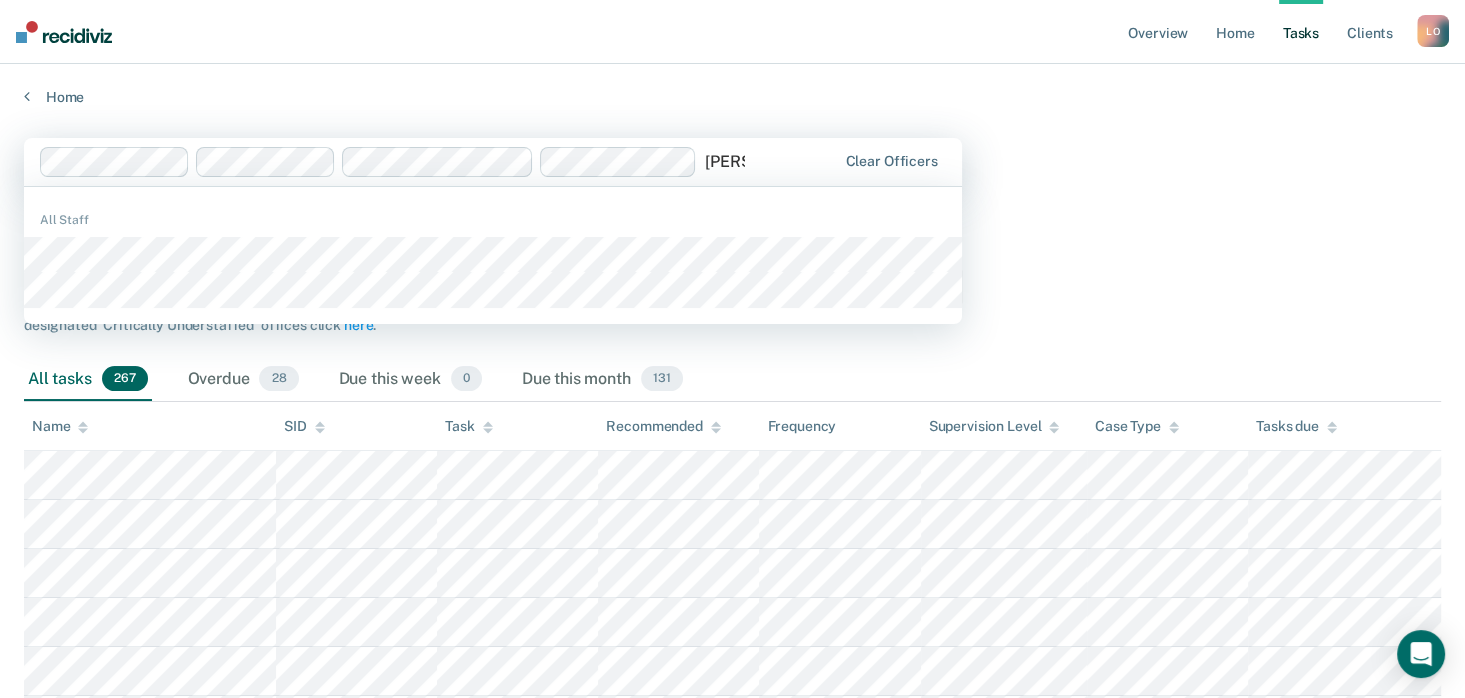 type 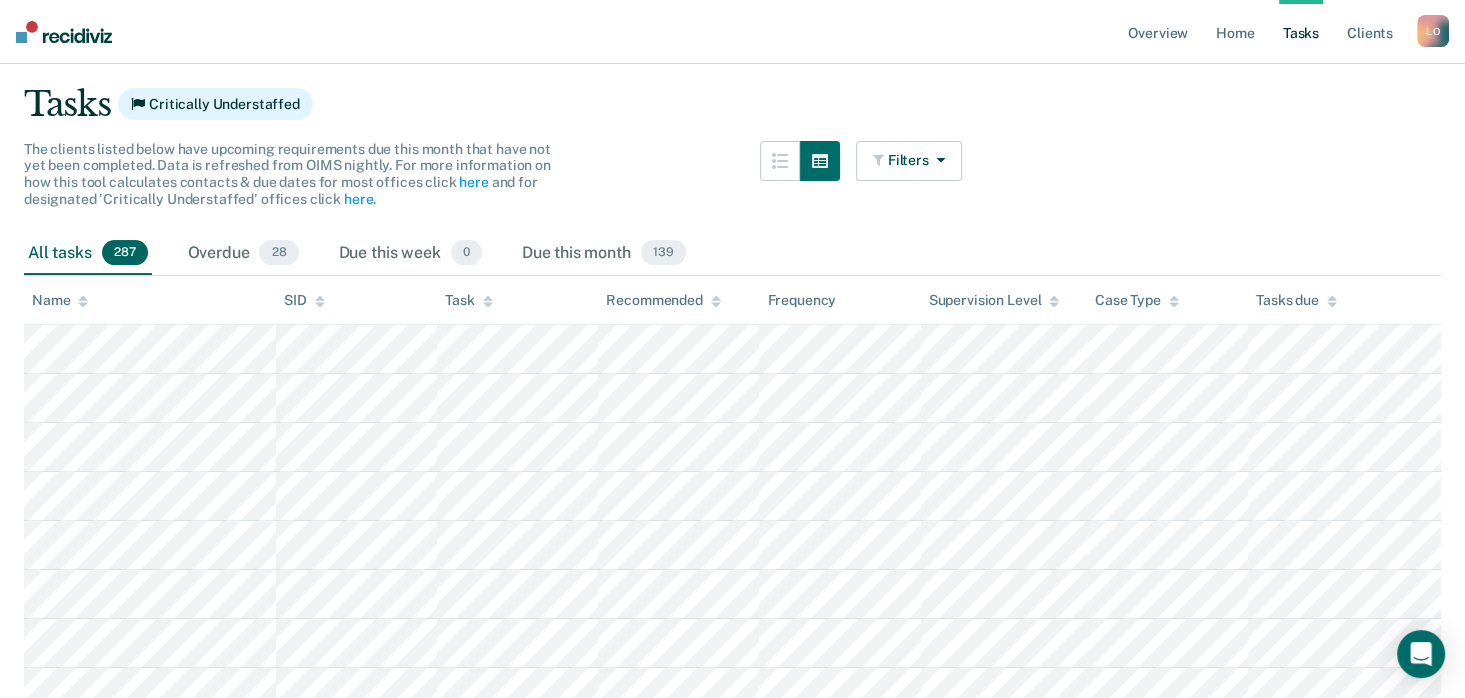 scroll, scrollTop: 200, scrollLeft: 0, axis: vertical 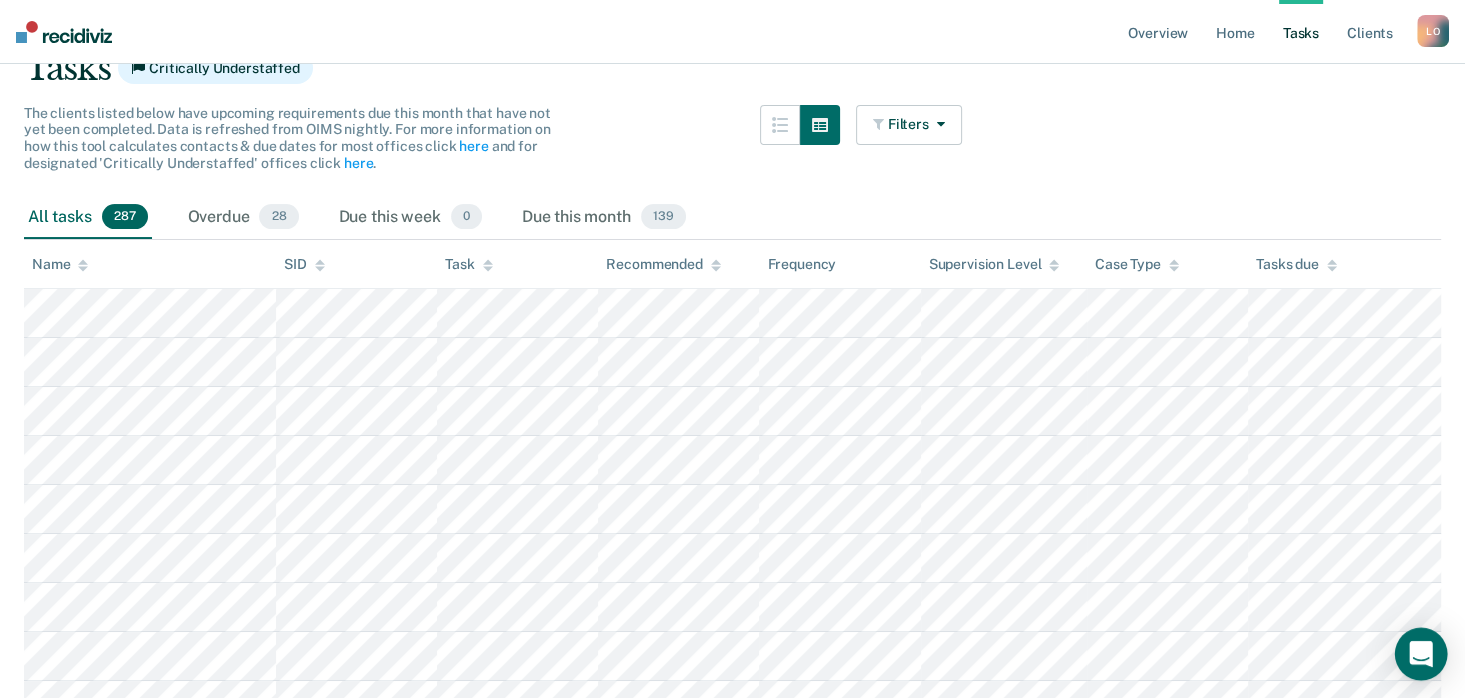click 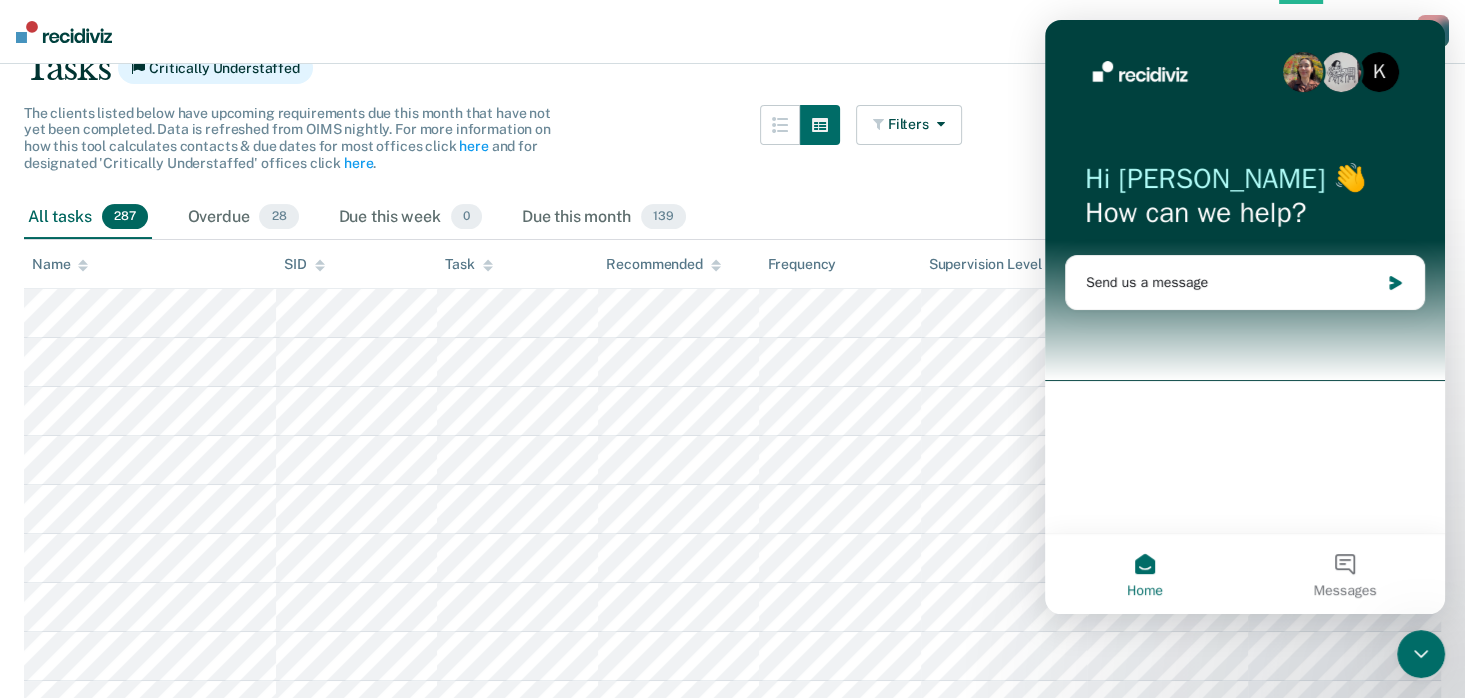 scroll, scrollTop: 0, scrollLeft: 0, axis: both 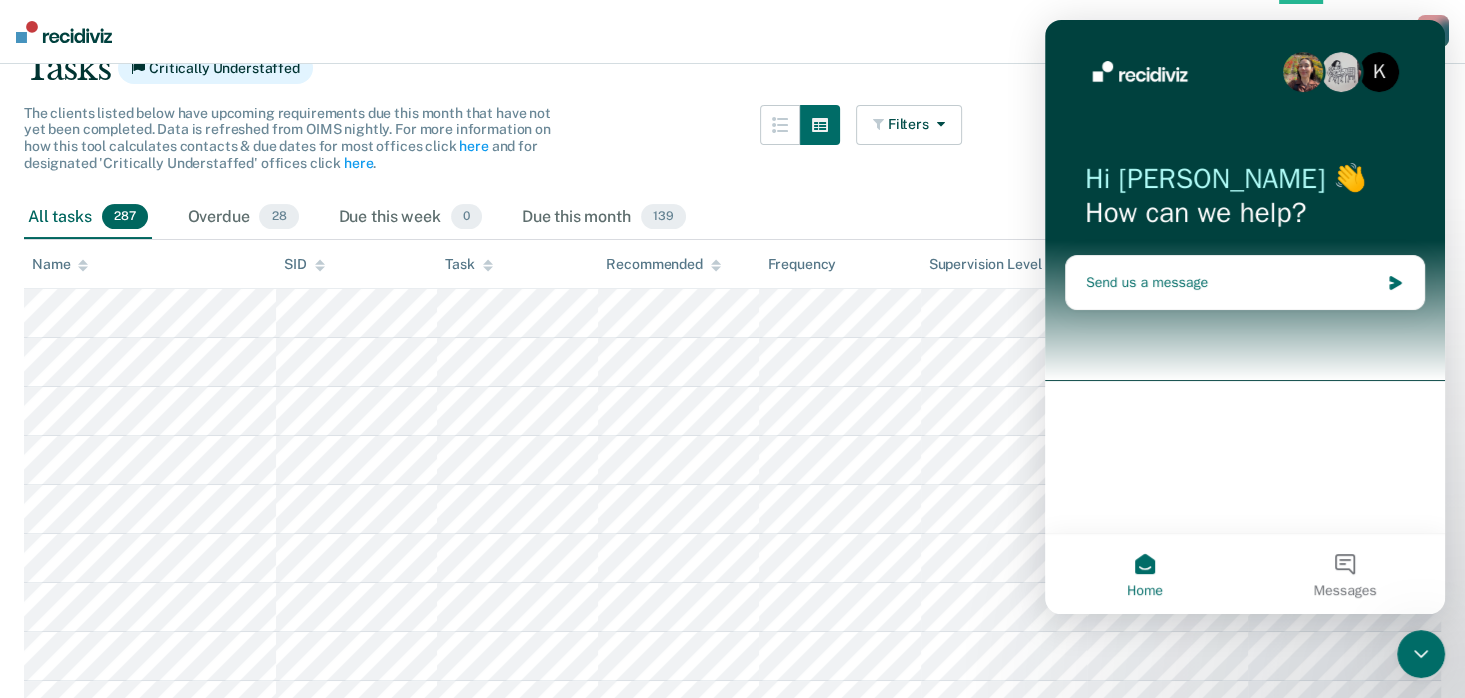 click on "Send us a message" at bounding box center [1232, 282] 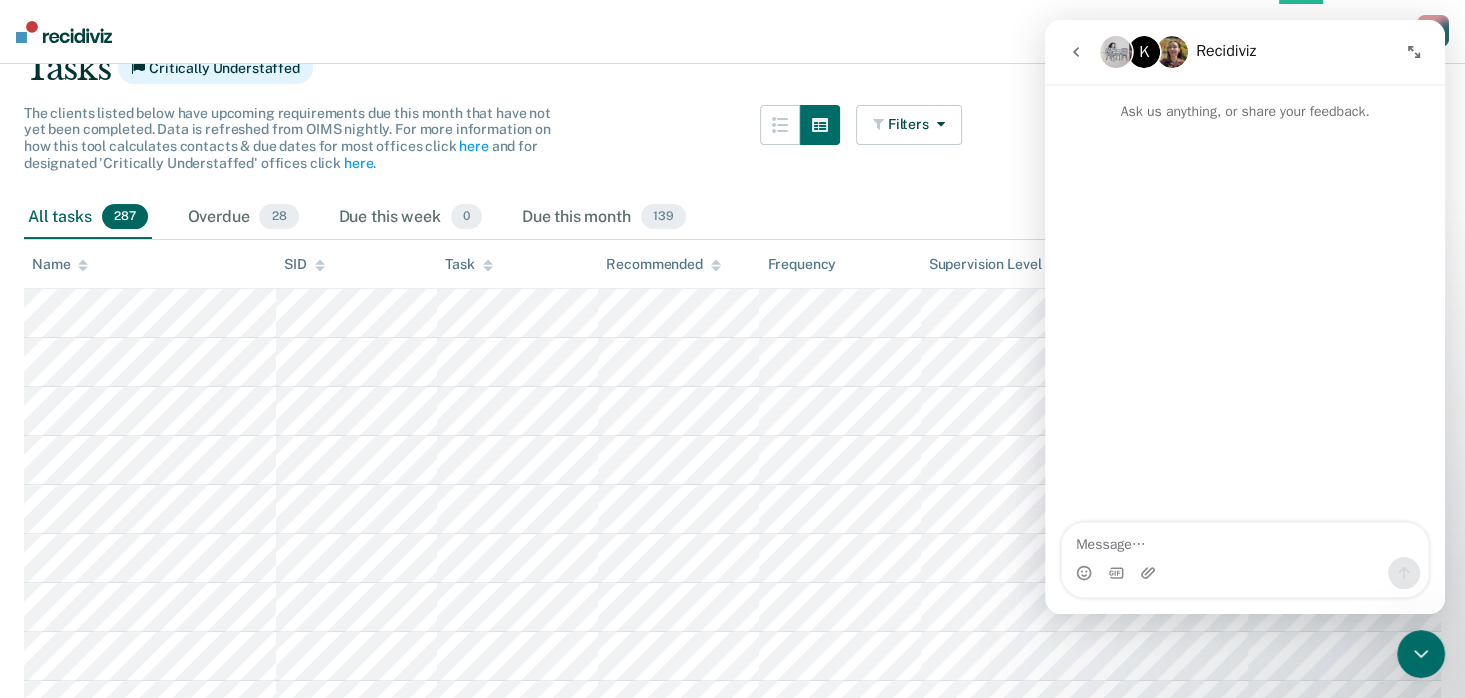 click at bounding box center [1245, 540] 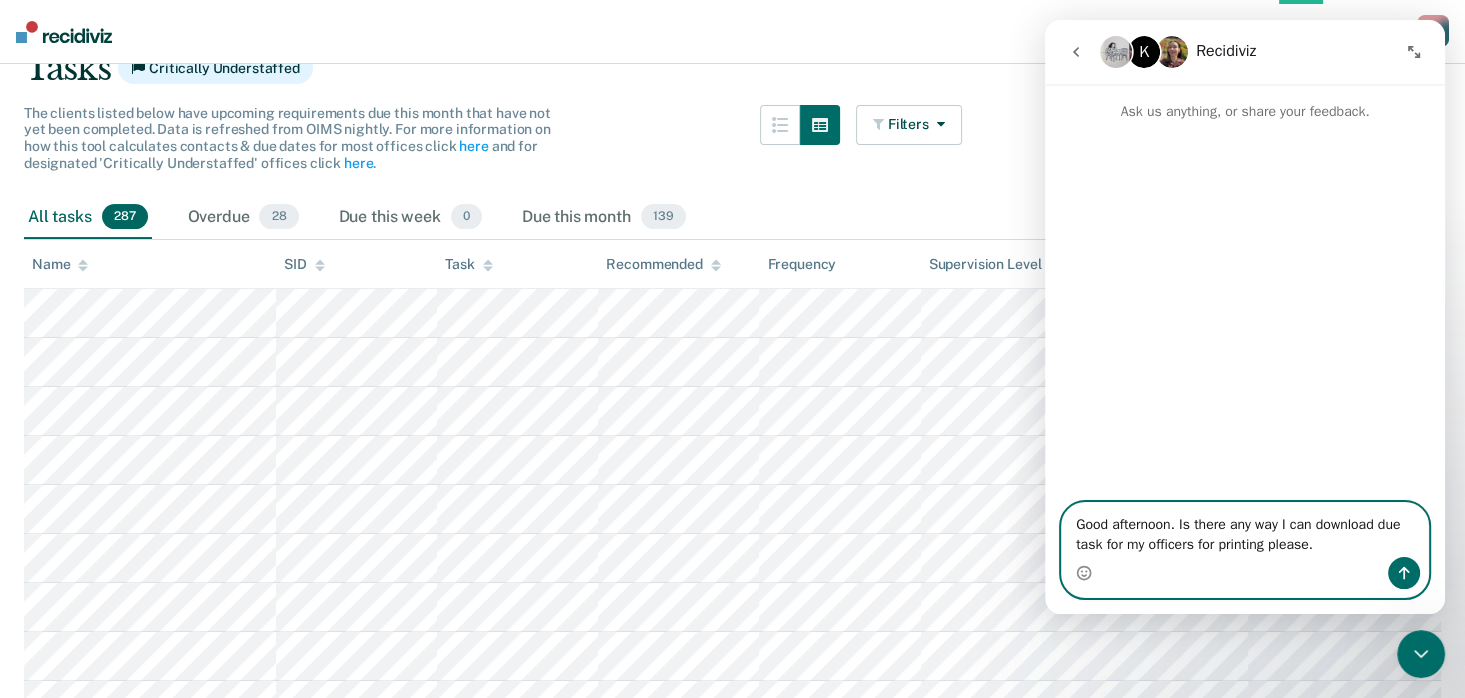 click on "Good afternoon. Is there any way I can download due task for my officers for printing please." at bounding box center [1245, 530] 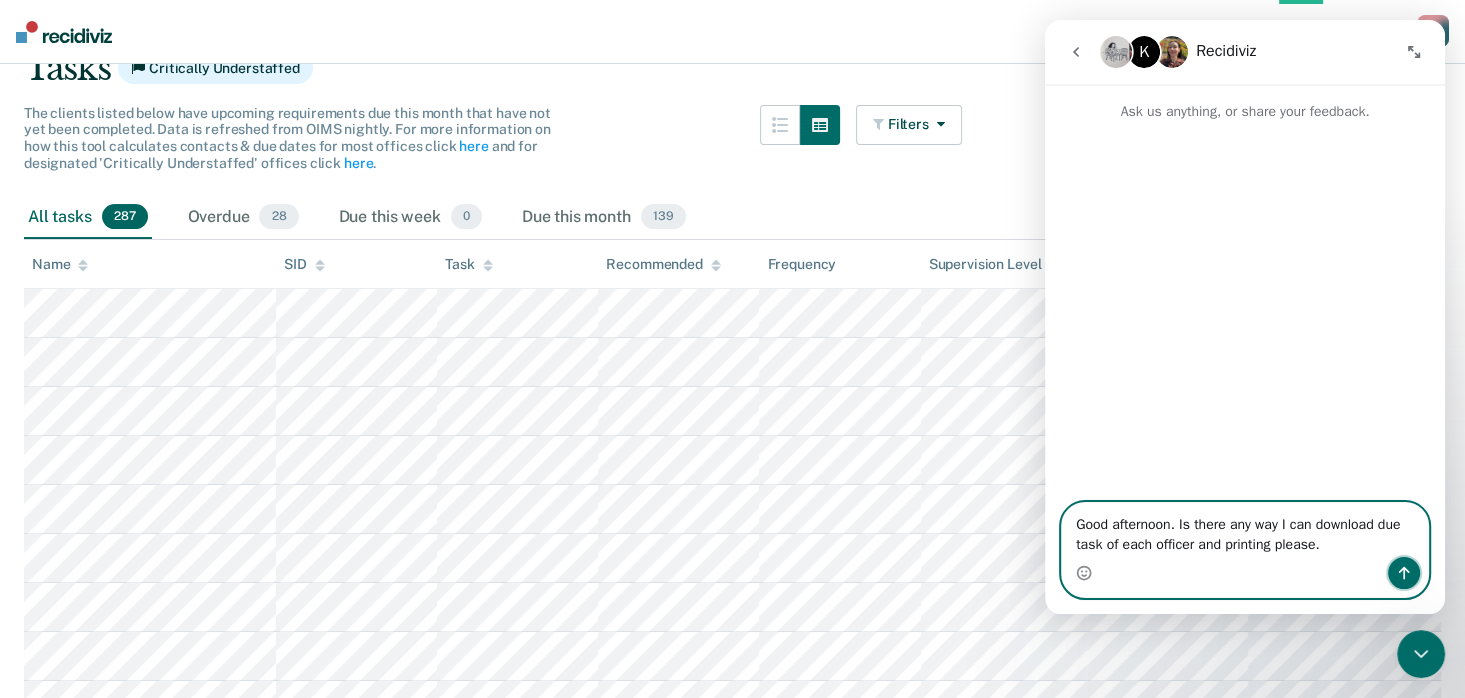 drag, startPoint x: 1411, startPoint y: 572, endPoint x: 1238, endPoint y: 611, distance: 177.34148 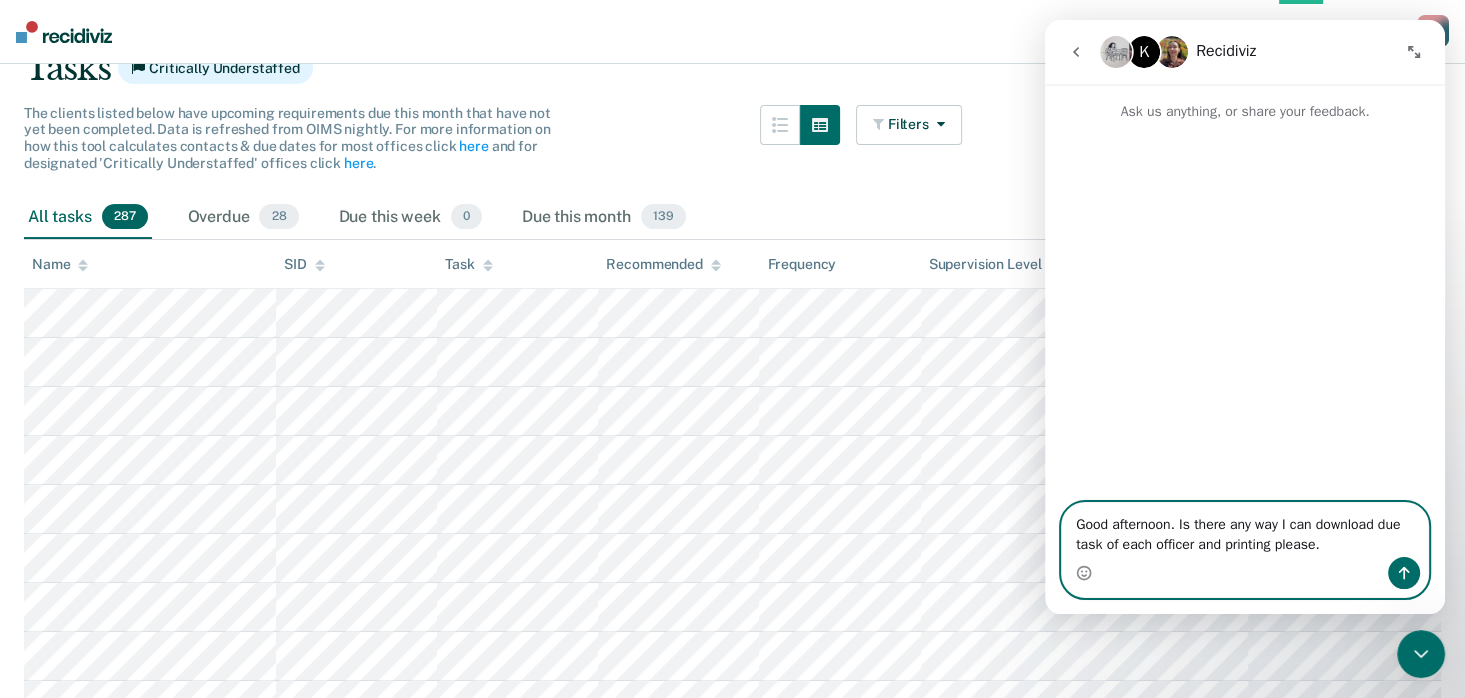 click on "Good afternoon. Is there any way I can download due task of each officer and printing please." at bounding box center [1245, 530] 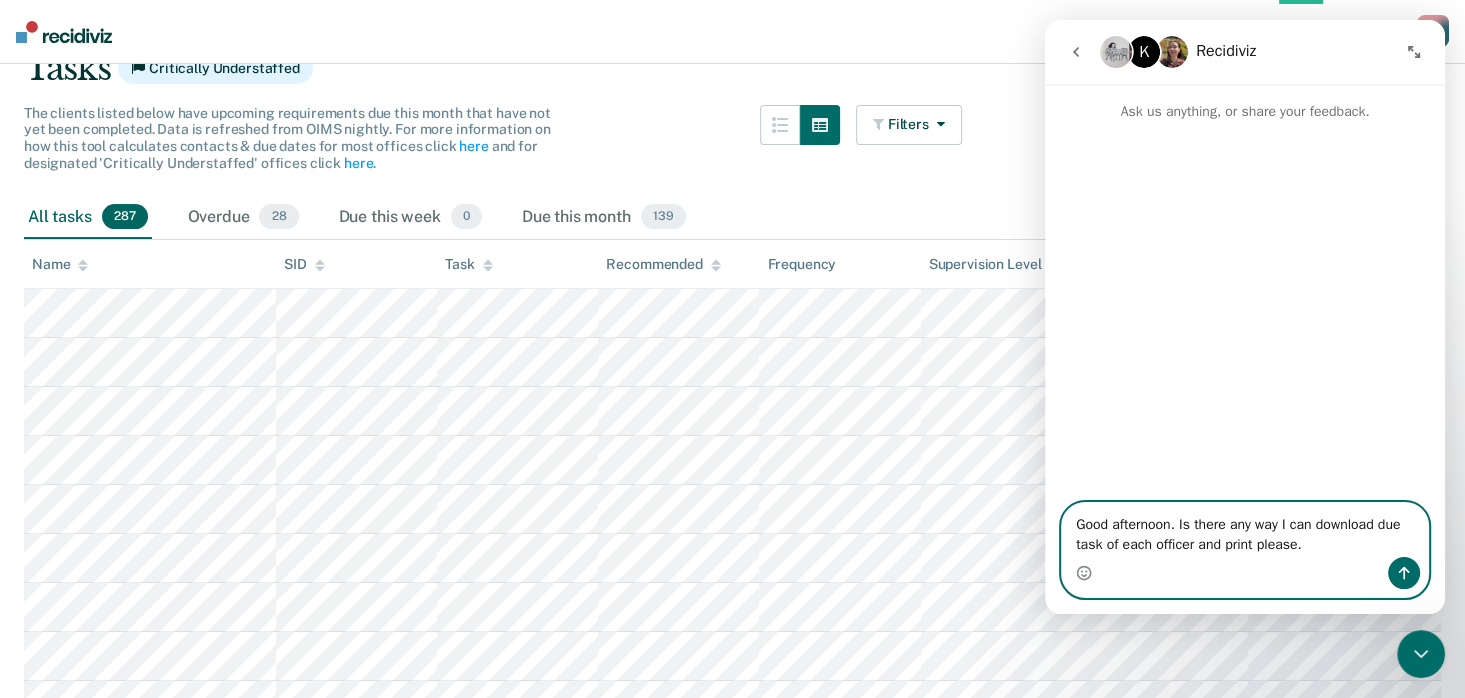 type on "Good afternoon. Is there any way I can download due task of each officer and print please." 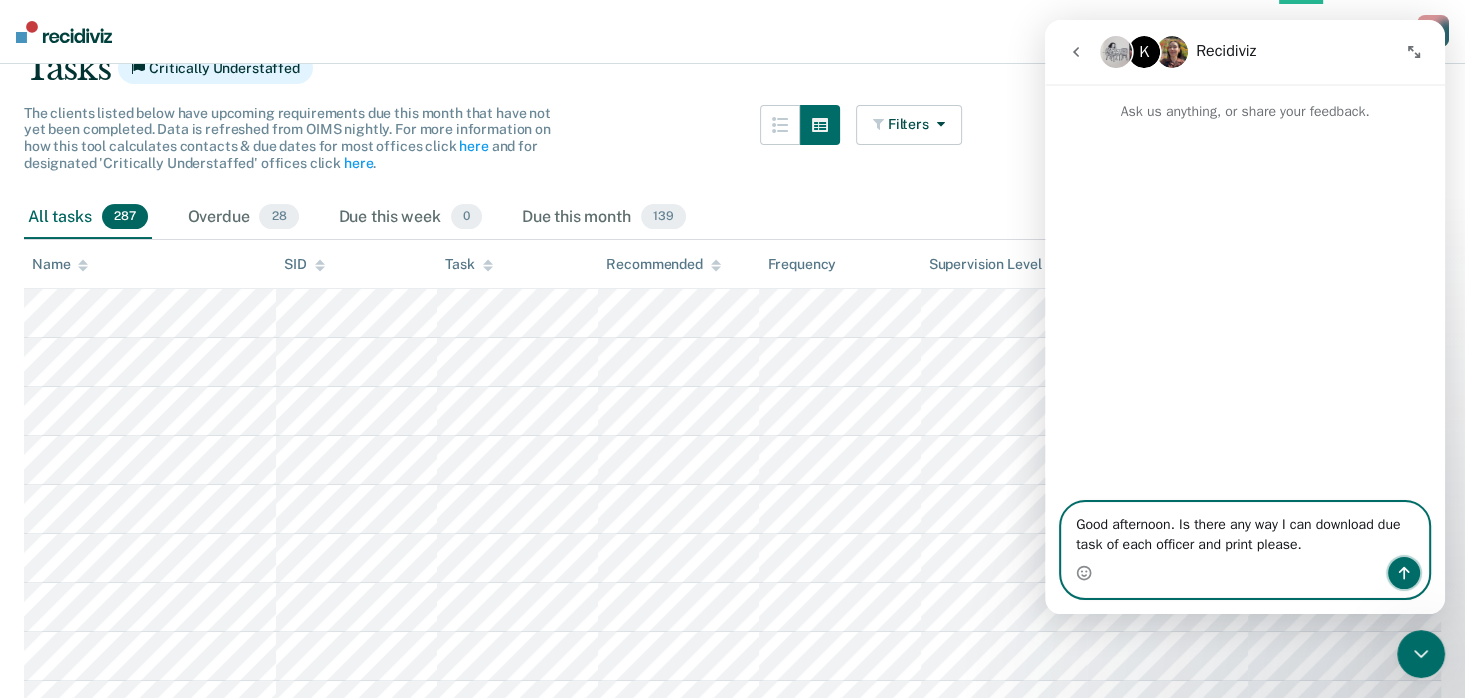 click 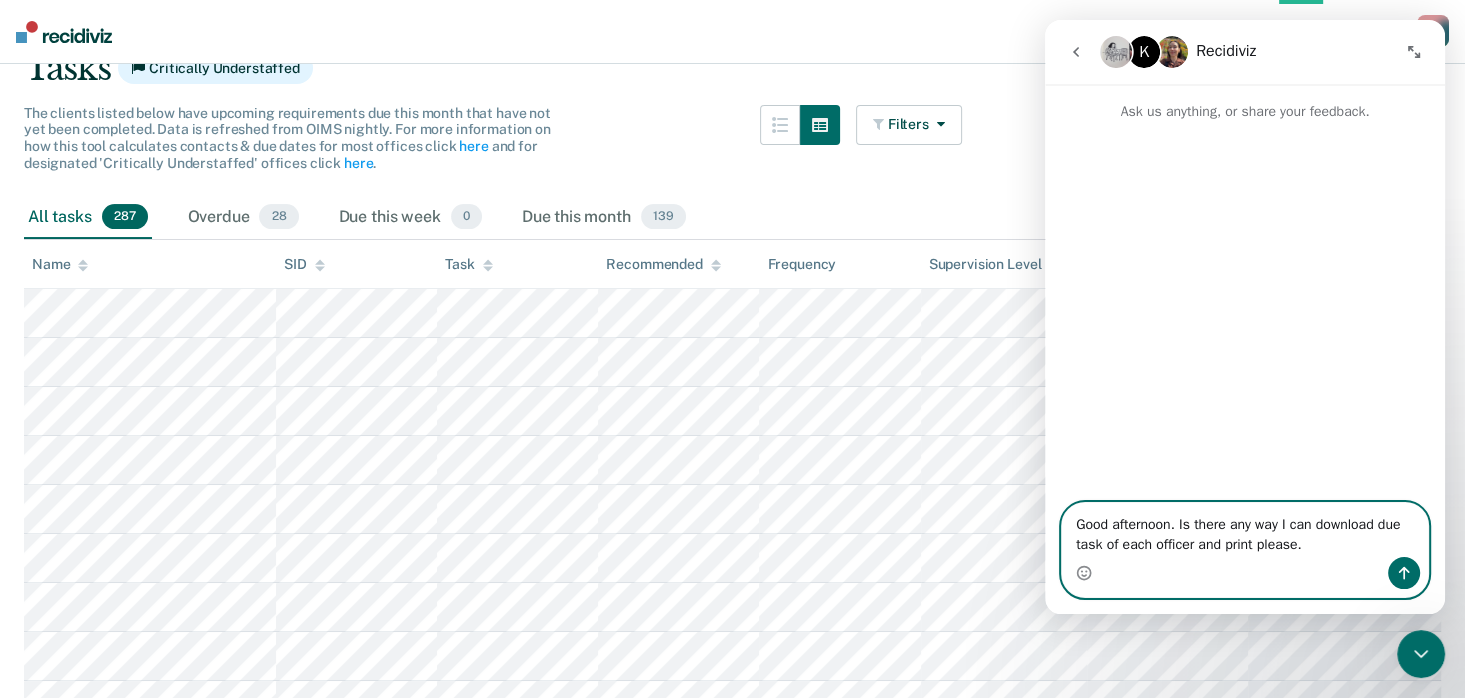 type 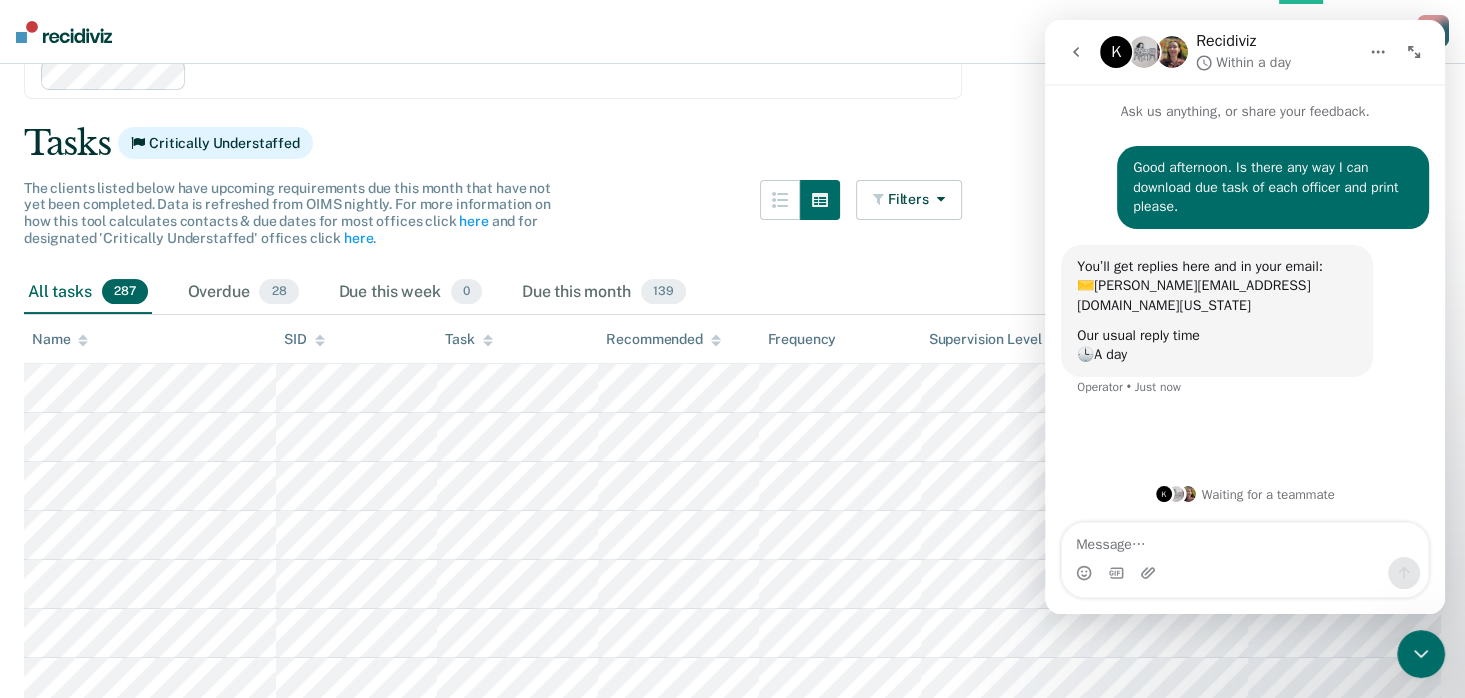 scroll, scrollTop: 100, scrollLeft: 0, axis: vertical 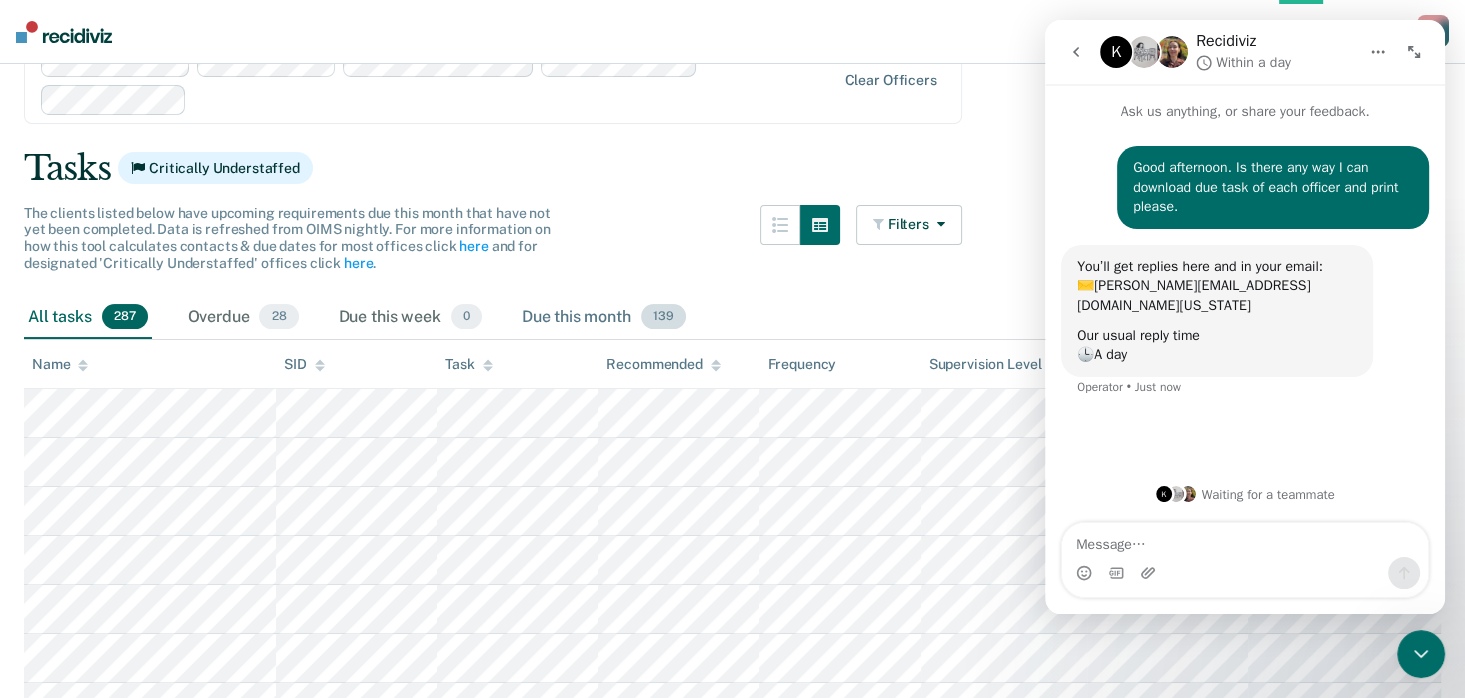 click on "139" at bounding box center (663, 317) 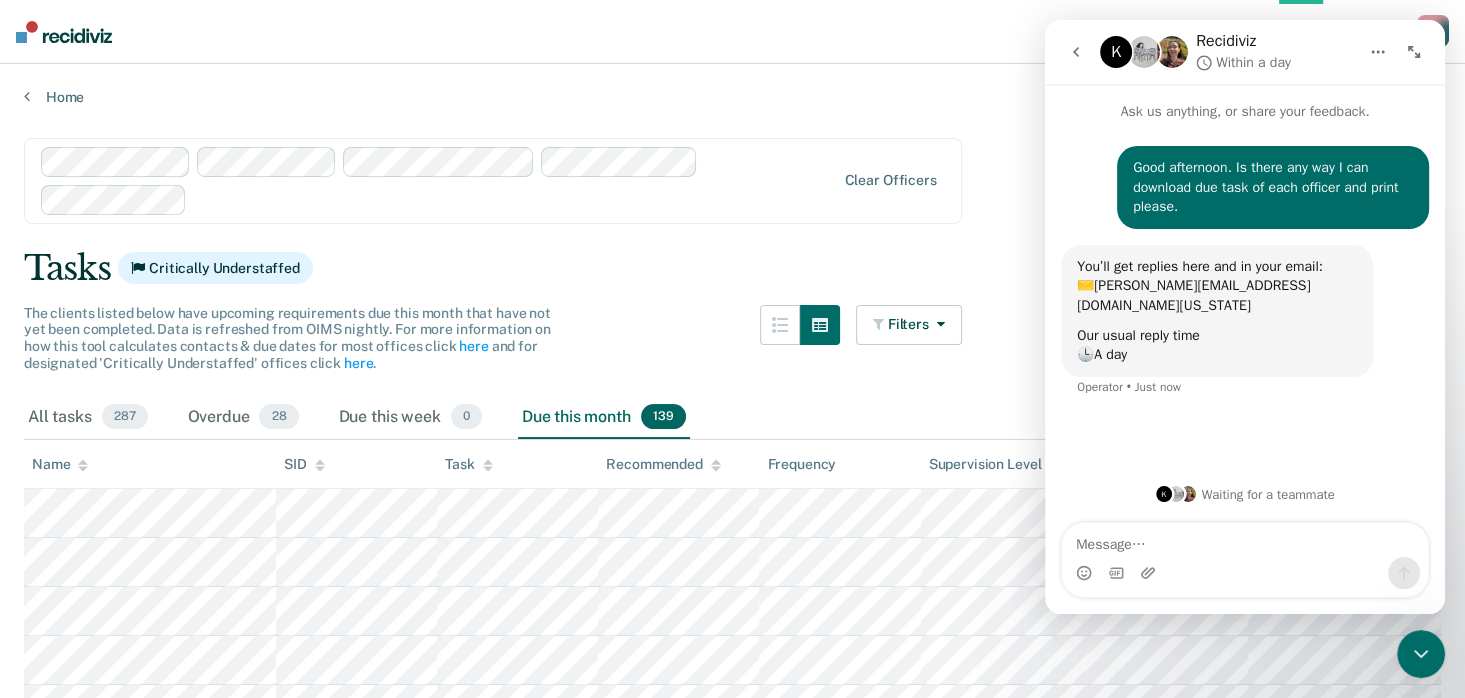 scroll, scrollTop: 0, scrollLeft: 0, axis: both 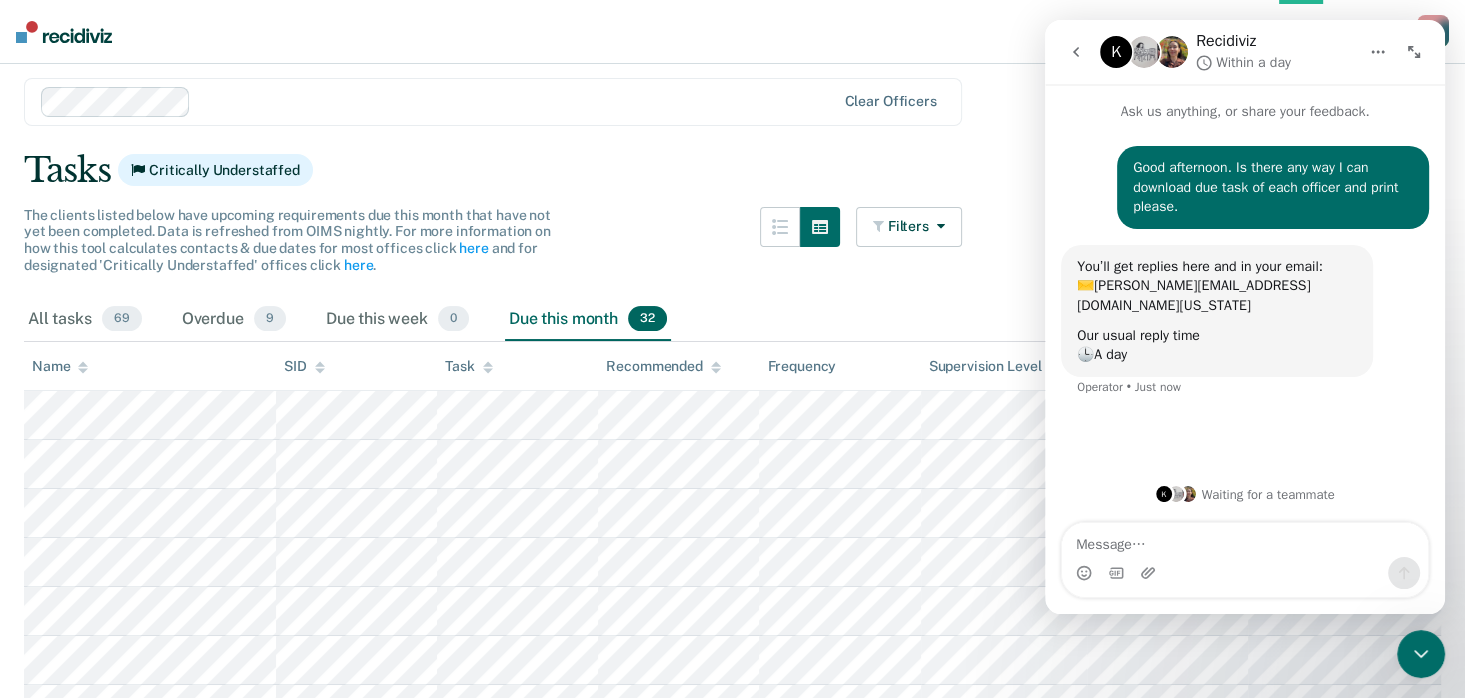 click 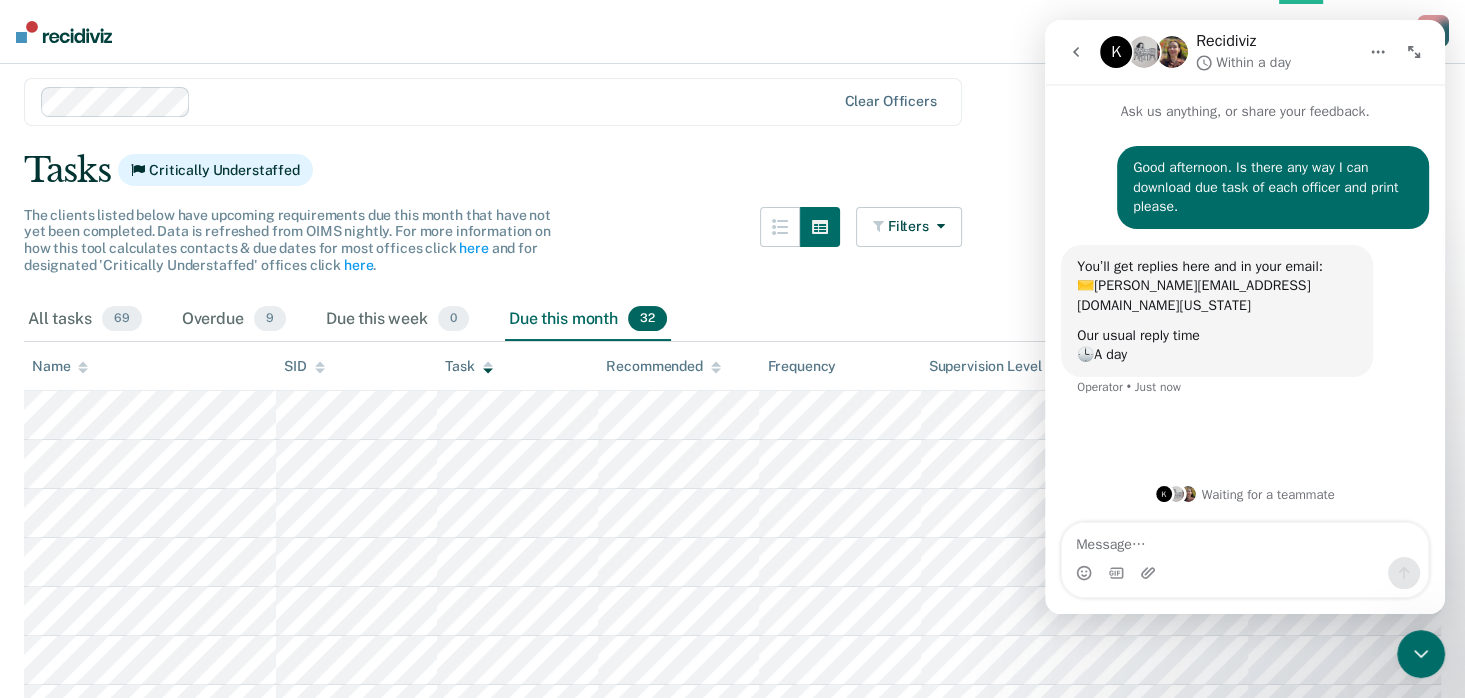 click 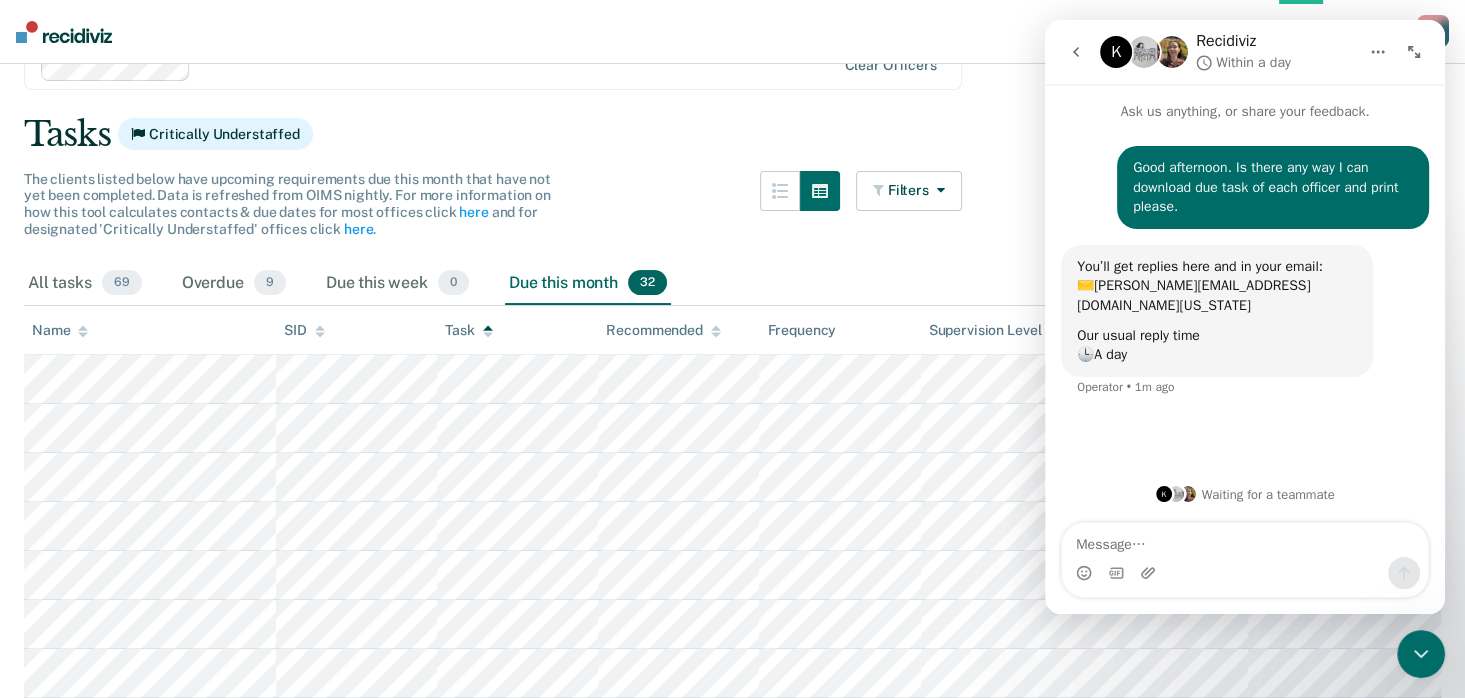 scroll, scrollTop: 60, scrollLeft: 0, axis: vertical 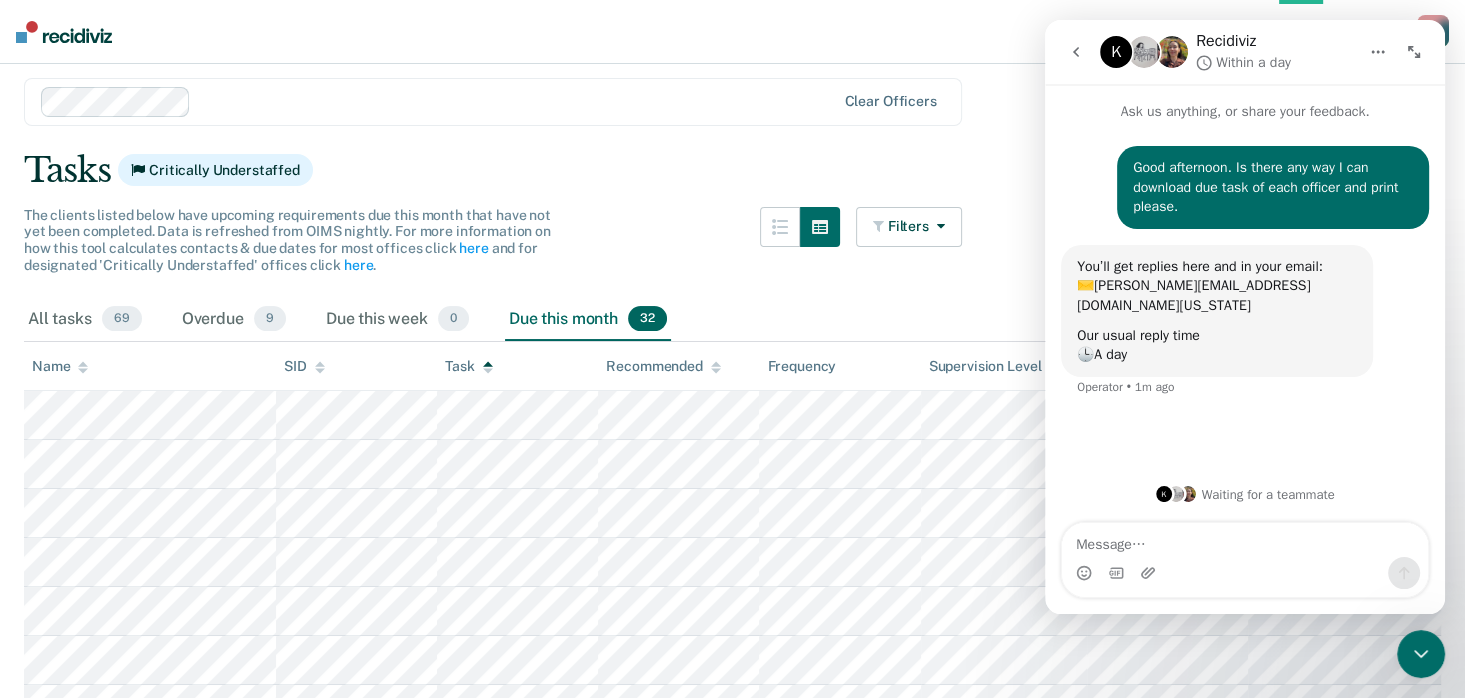 click 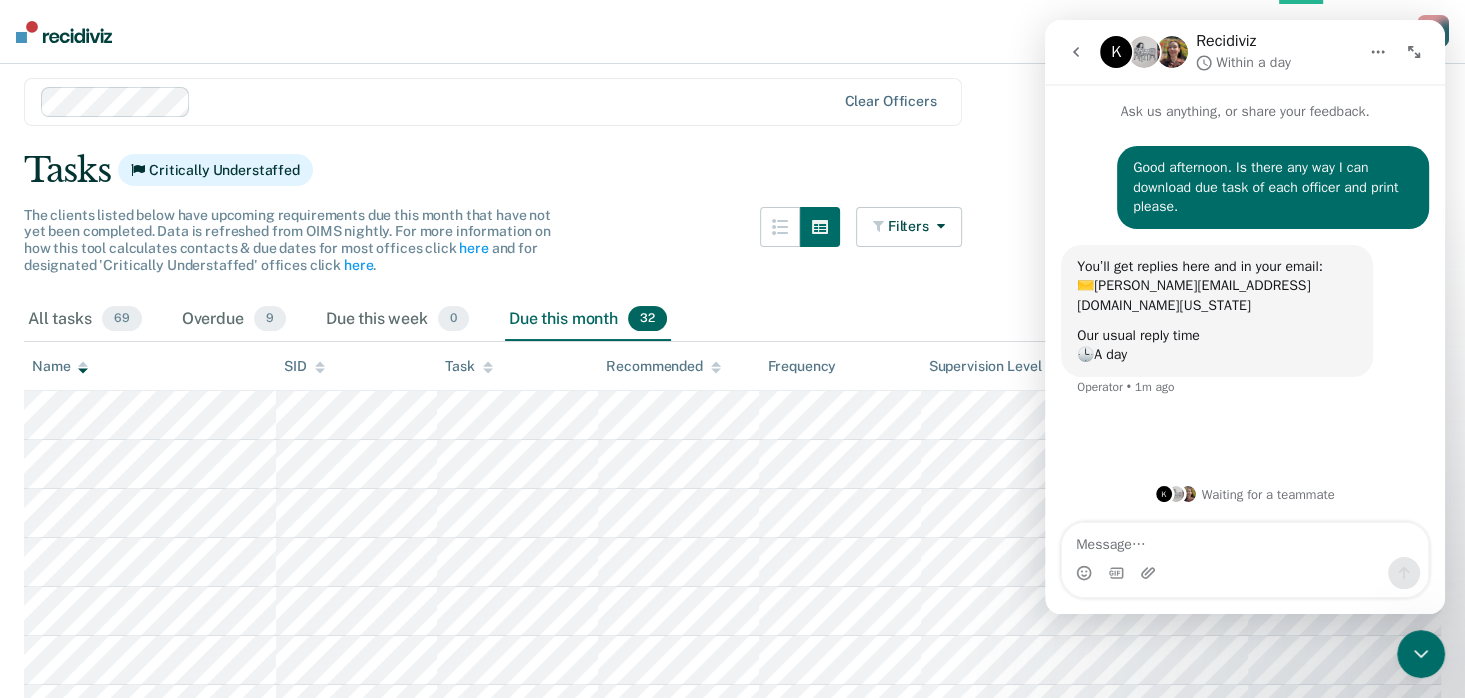 click 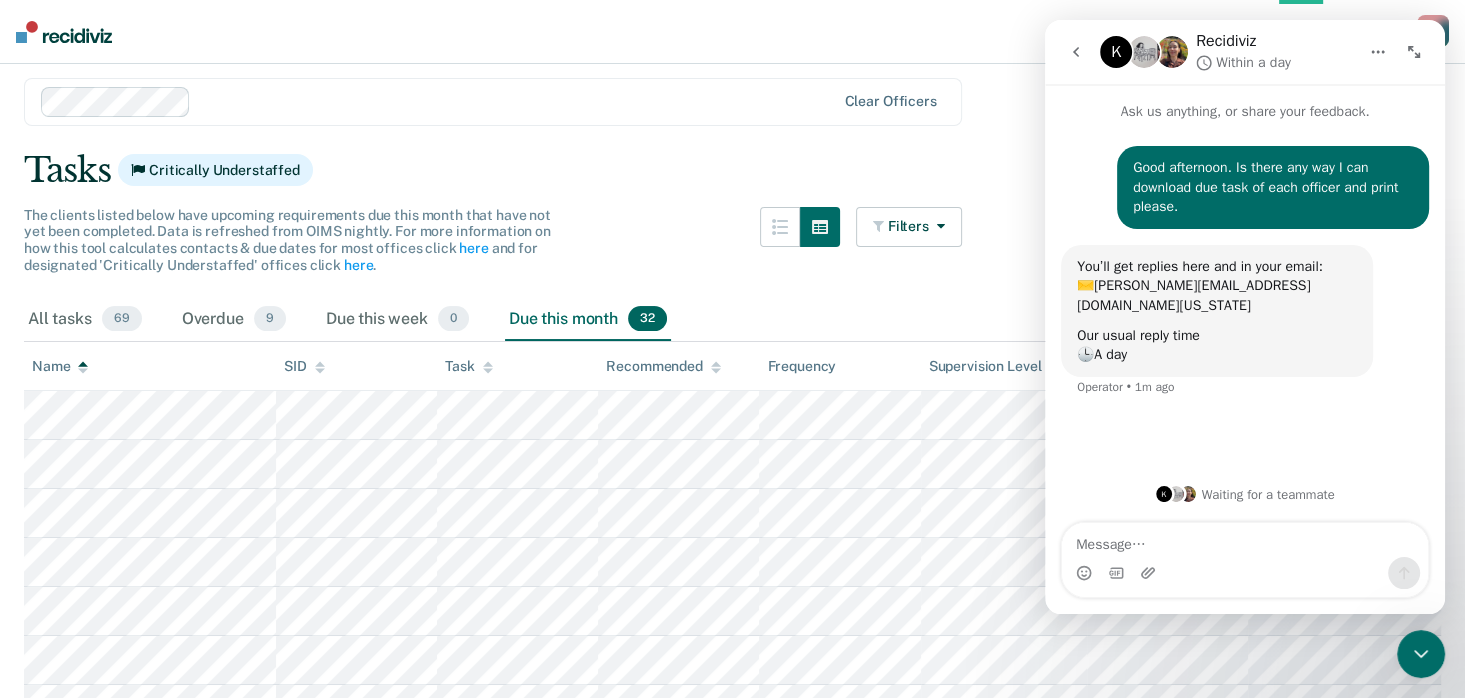 click 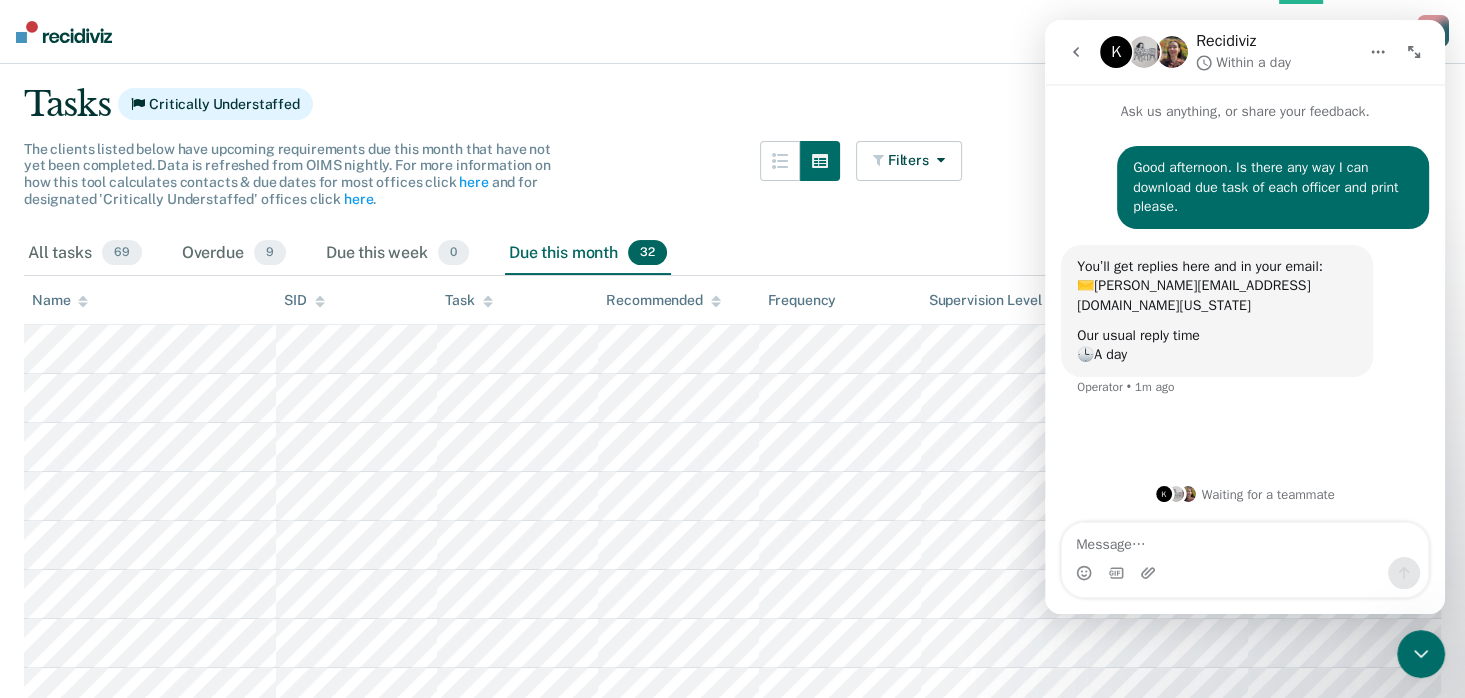 scroll, scrollTop: 160, scrollLeft: 0, axis: vertical 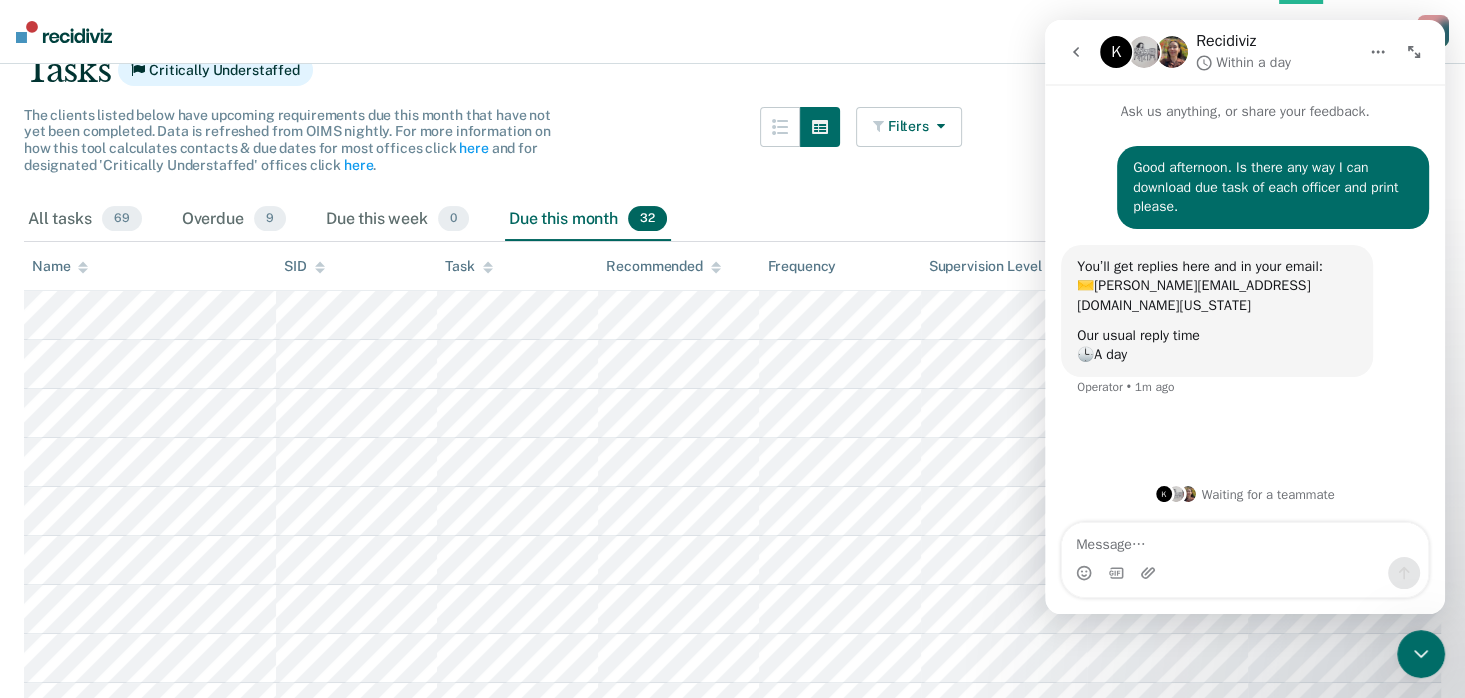 click at bounding box center (937, 126) 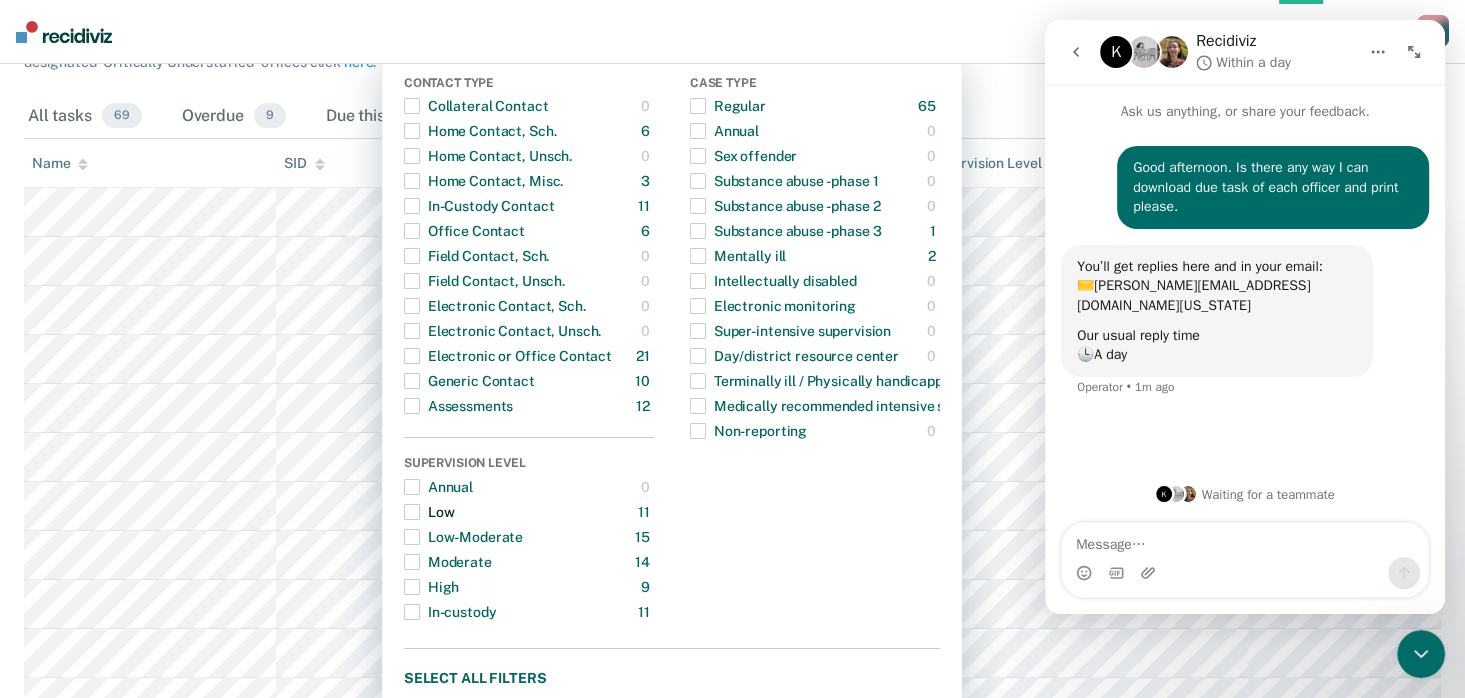 scroll, scrollTop: 160, scrollLeft: 0, axis: vertical 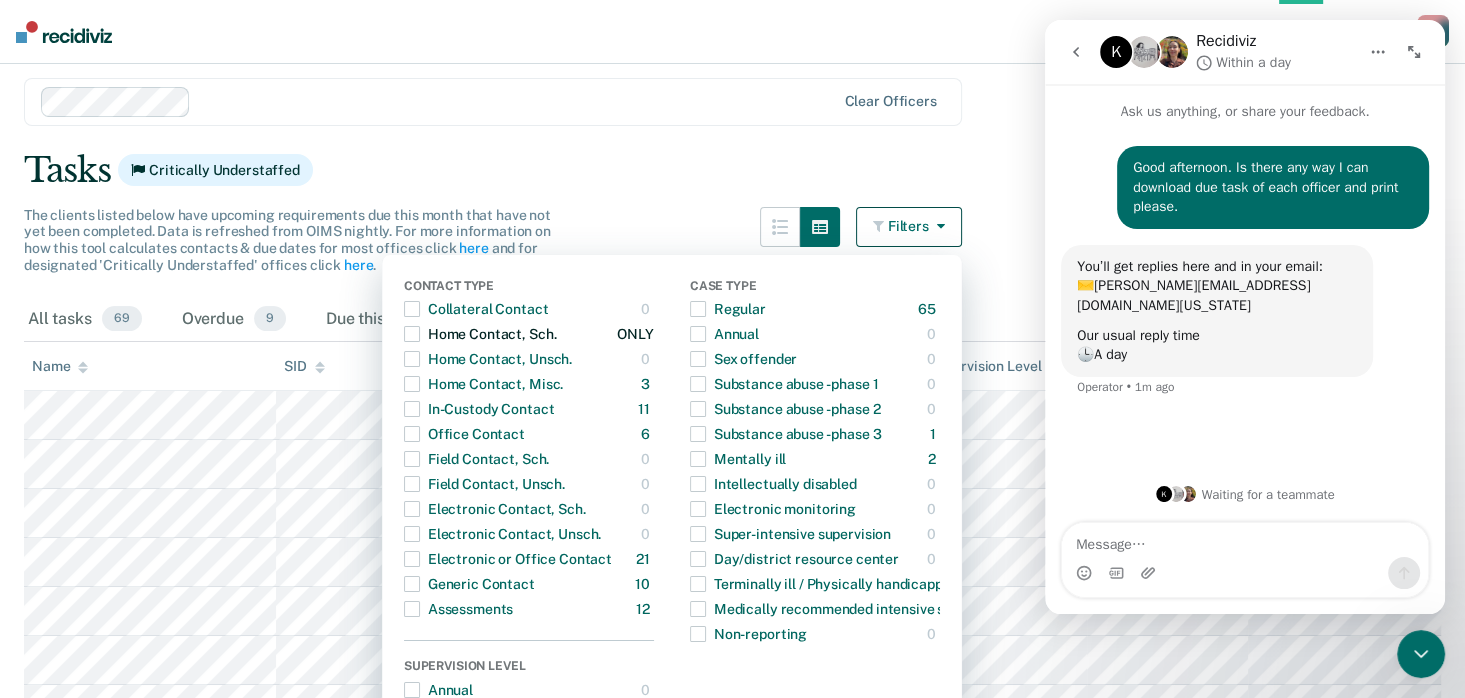 click at bounding box center [412, 334] 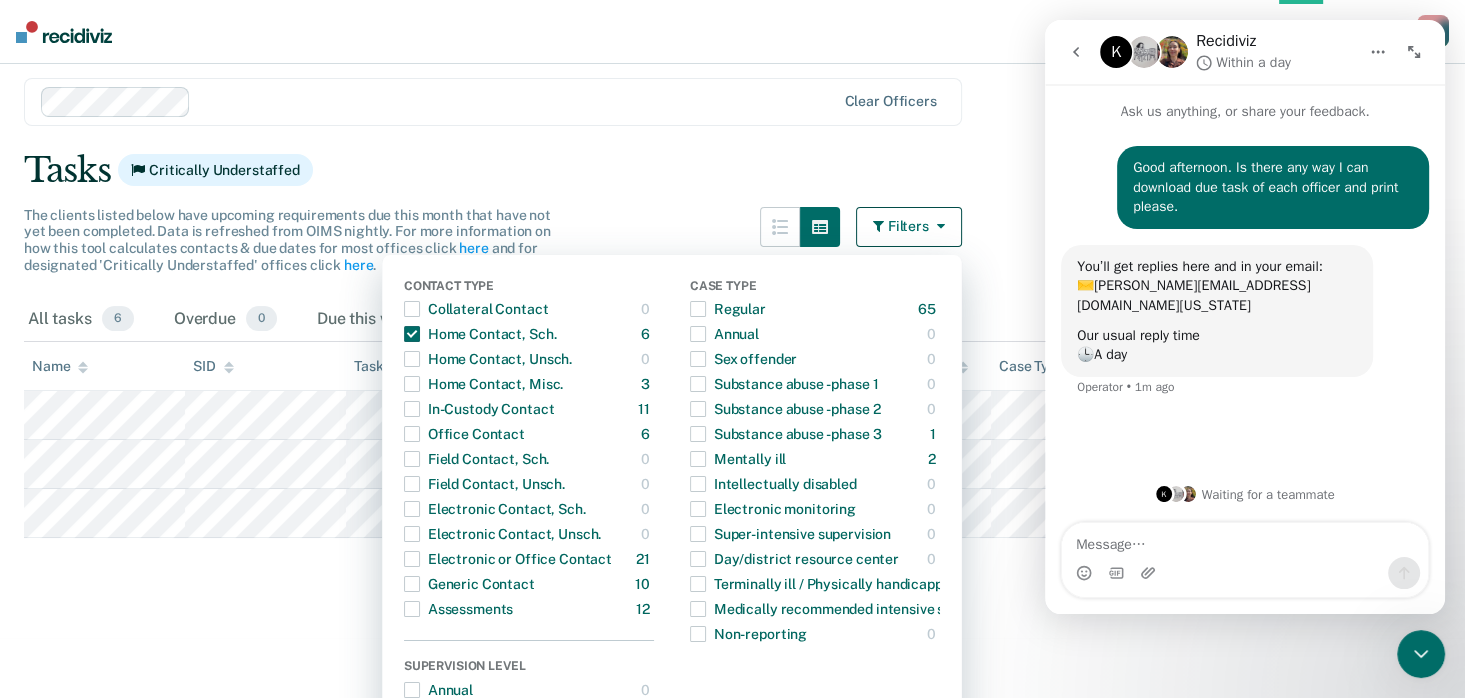 click on "Clear   officers Tasks Critically Understaffed The clients listed below have upcoming requirements due this month that have not yet been completed. Data is refreshed from OIMS nightly. For more information on how this tool calculates contacts & due dates for most offices click   here   and for designated 'Critically Understaffed' offices click   here .  Filters Contact Type Collateral Contact 0 ONLY Home Contact, Sch. 6 ONLY Home Contact, Unsch. 0 ONLY Home Contact, Misc. 3 ONLY In-Custody Contact 11 ONLY Office Contact 6 ONLY Field Contact, Sch. 0 ONLY Field Contact, Unsch. 0 ONLY Electronic Contact, Sch. 0 ONLY Electronic Contact, Unsch. 0 ONLY Electronic or Office Contact 21 ONLY Generic Contact 10 ONLY Assessments 12 ONLY Supervision Level Annual 0 ONLY Low 11 ONLY Low-Moderate 15 ONLY Moderate 14 ONLY High 9 ONLY In-custody 11 ONLY Case Type Regular 65 ONLY Annual 0 ONLY Sex offender 0 ONLY Substance abuse - phase 1 0 ONLY Substance abuse - phase 2 0 ONLY Substance abuse - phase 3 1 ONLY Mentally ill 2 0" at bounding box center [732, 339] 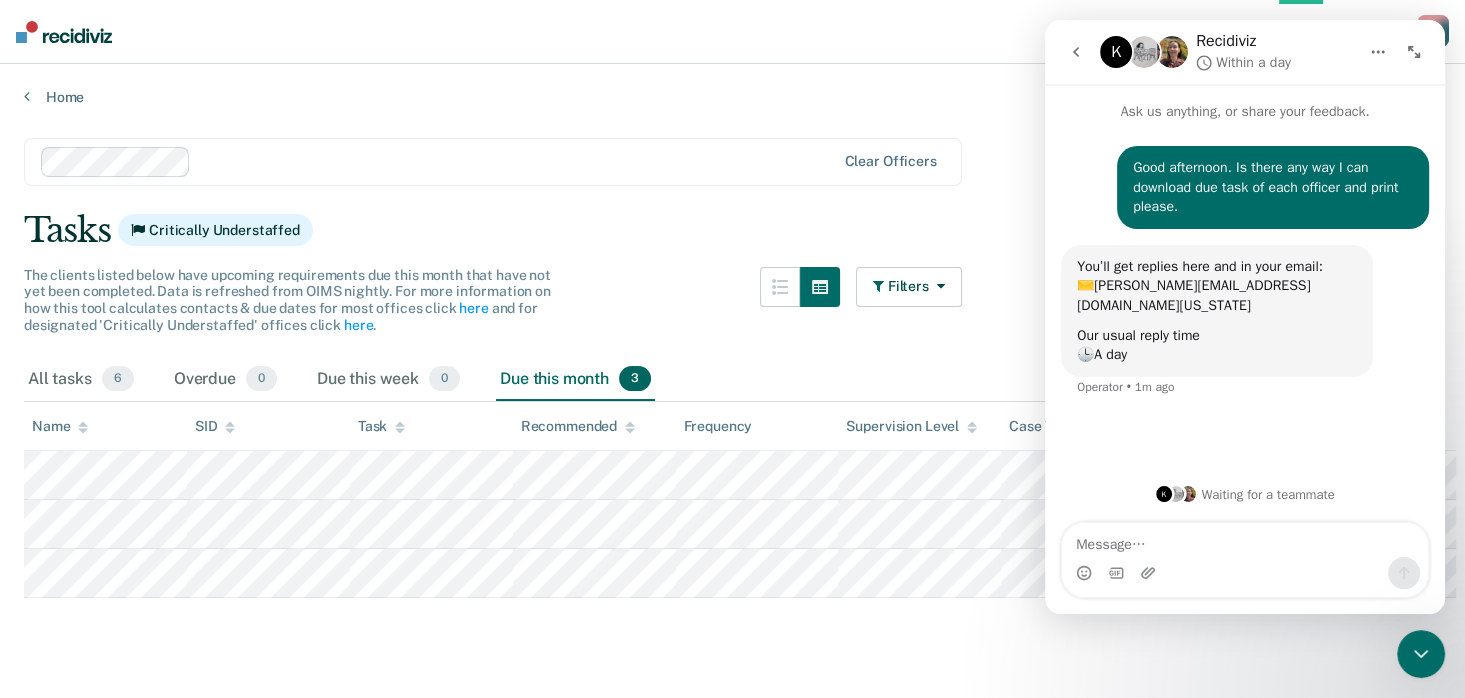 scroll, scrollTop: 0, scrollLeft: 0, axis: both 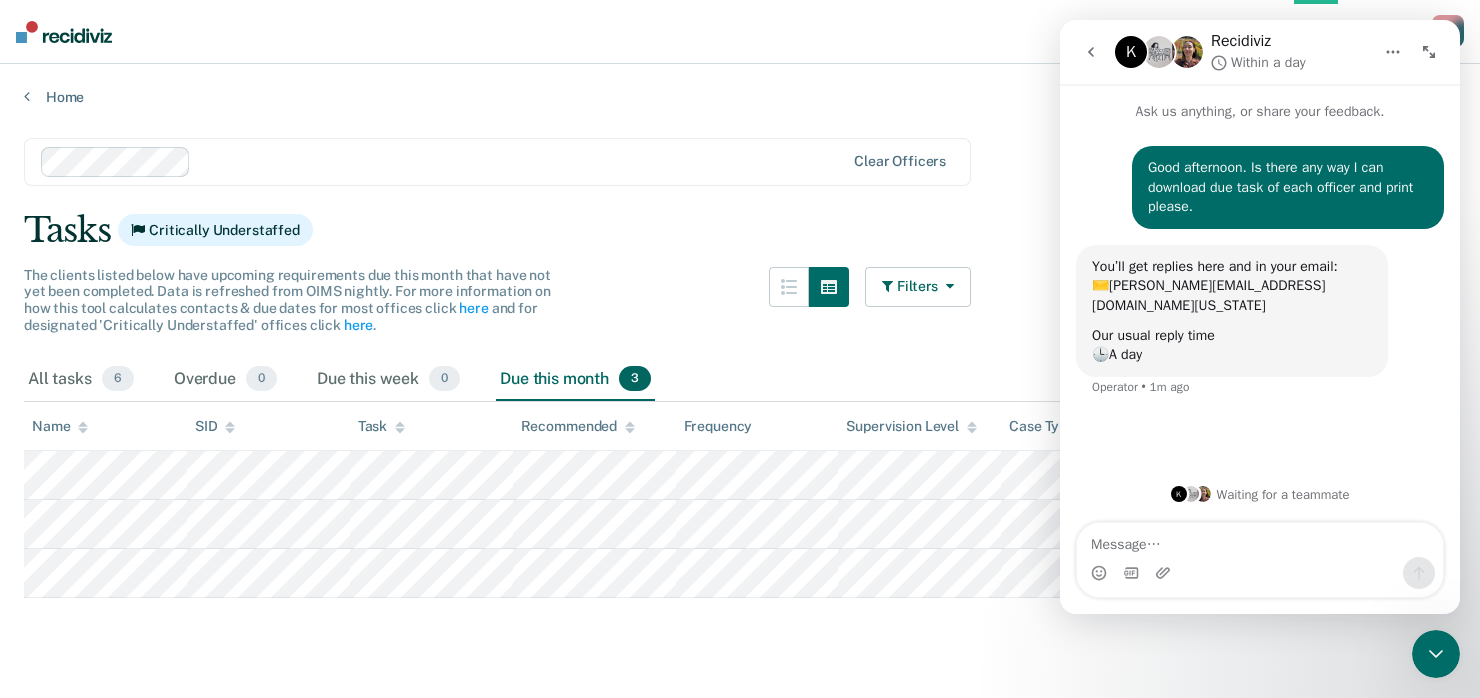 click on "Filters" at bounding box center [918, 287] 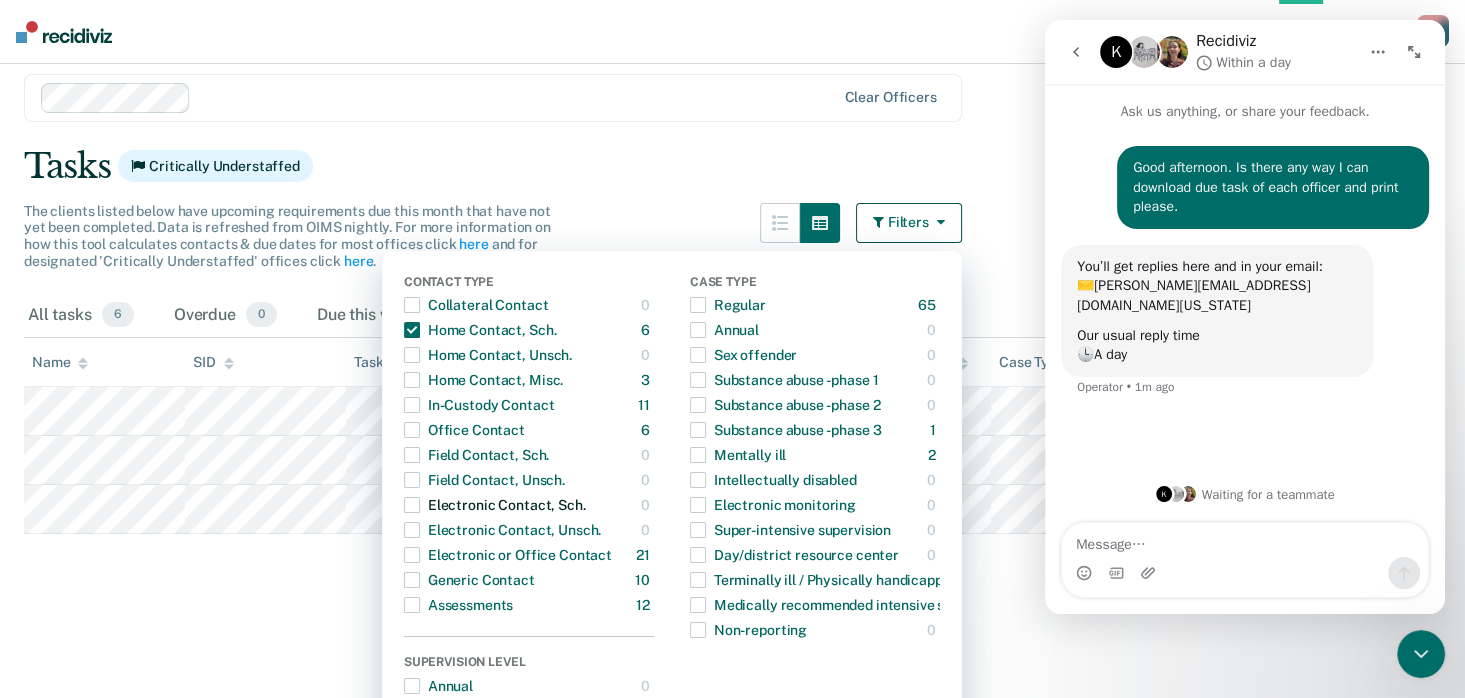 scroll, scrollTop: 100, scrollLeft: 0, axis: vertical 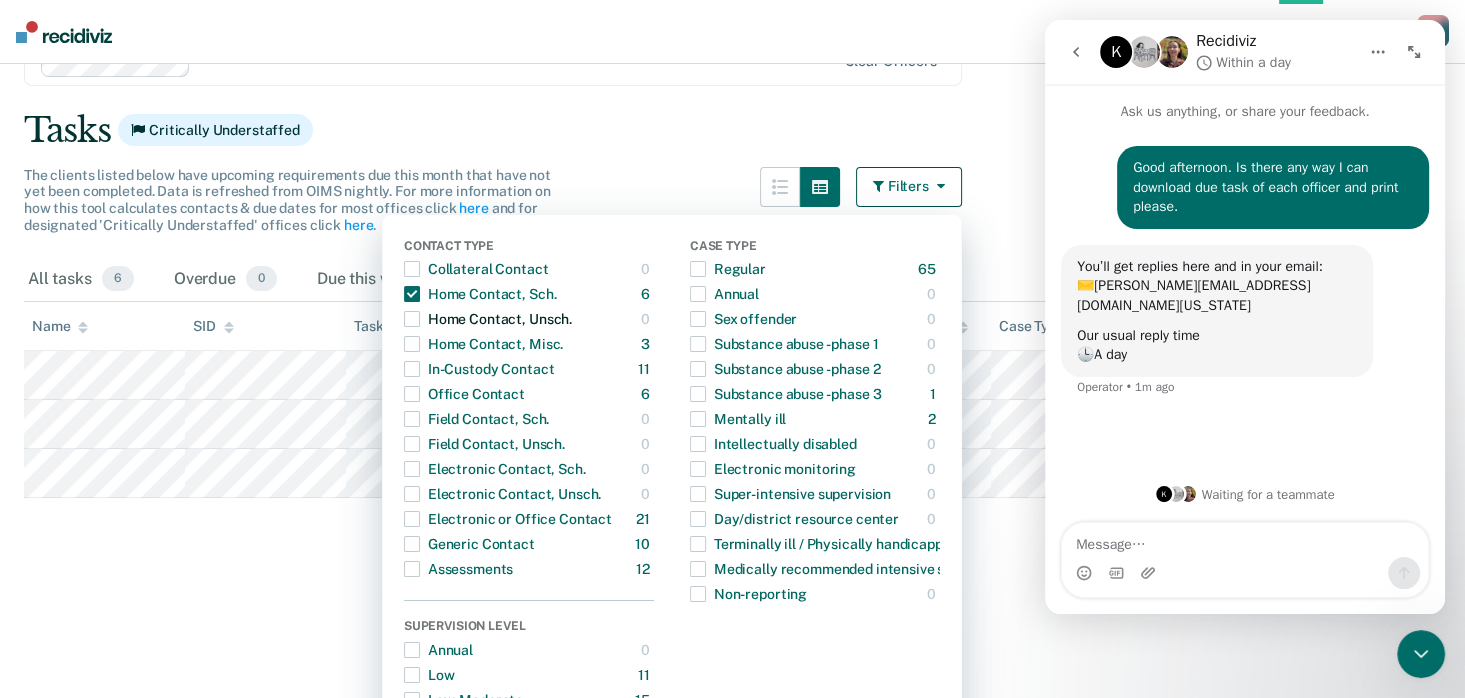 click at bounding box center [412, 319] 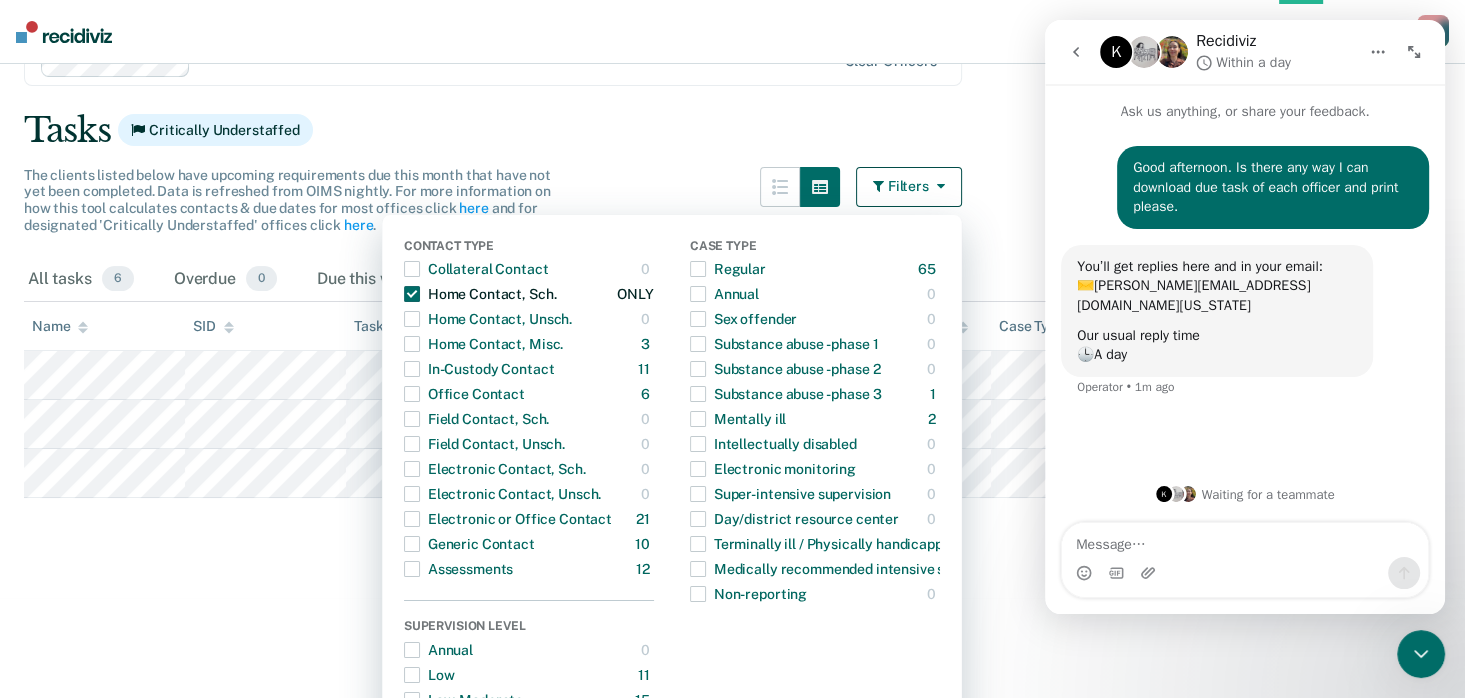 click at bounding box center [412, 294] 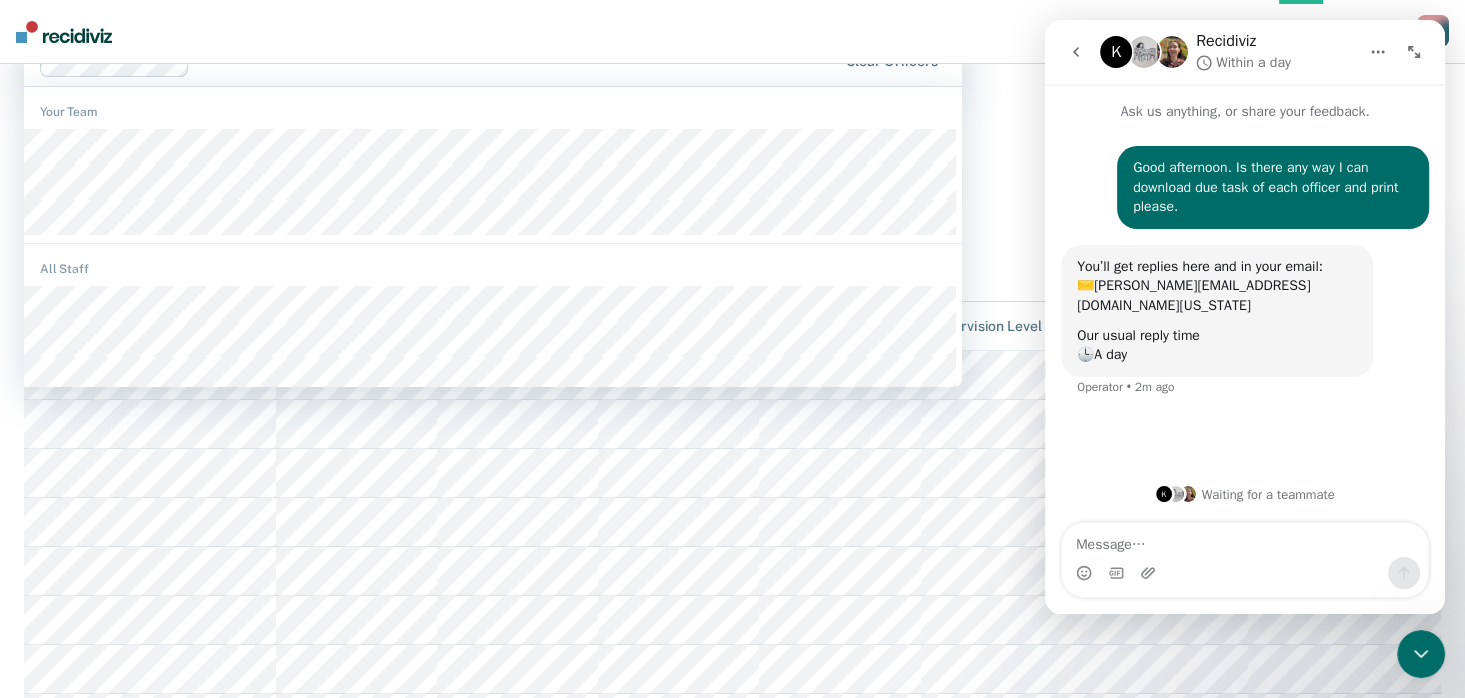 click on "Clear   officers" at bounding box center [493, 62] 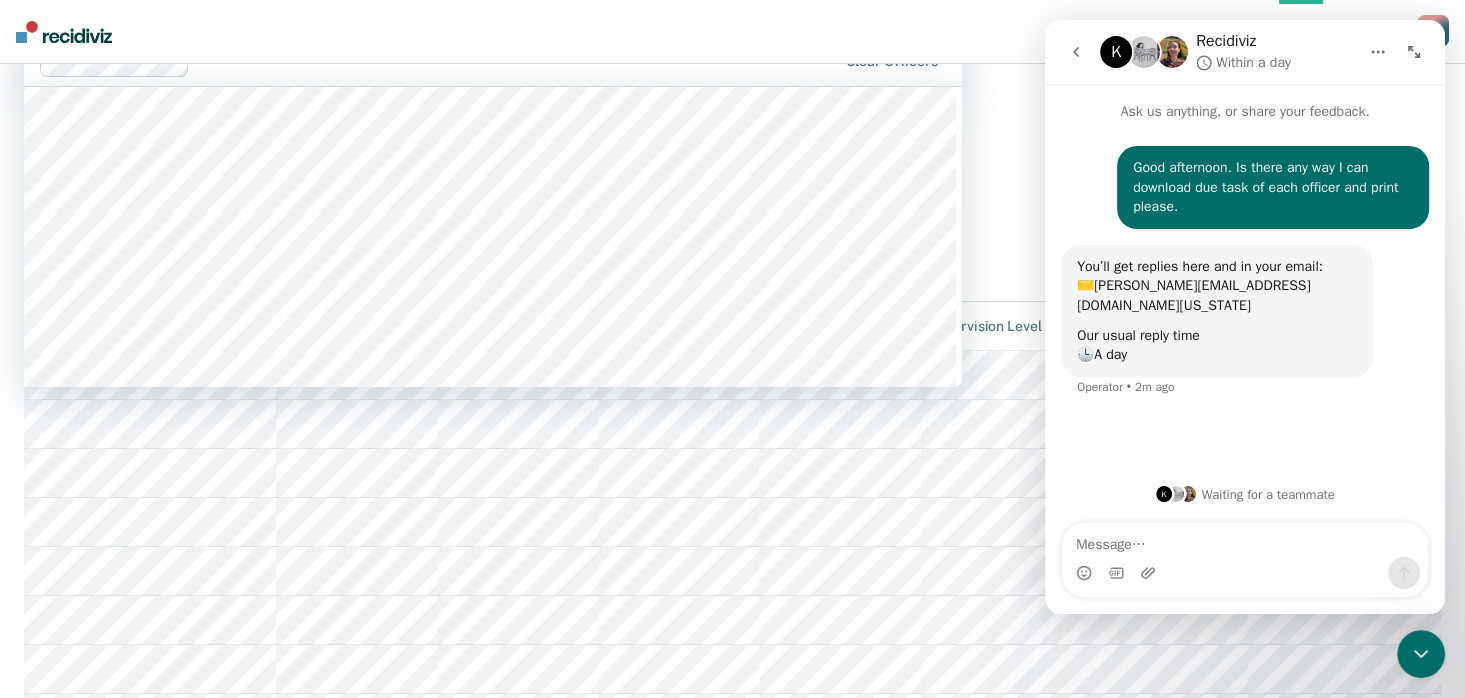 scroll, scrollTop: 5600, scrollLeft: 0, axis: vertical 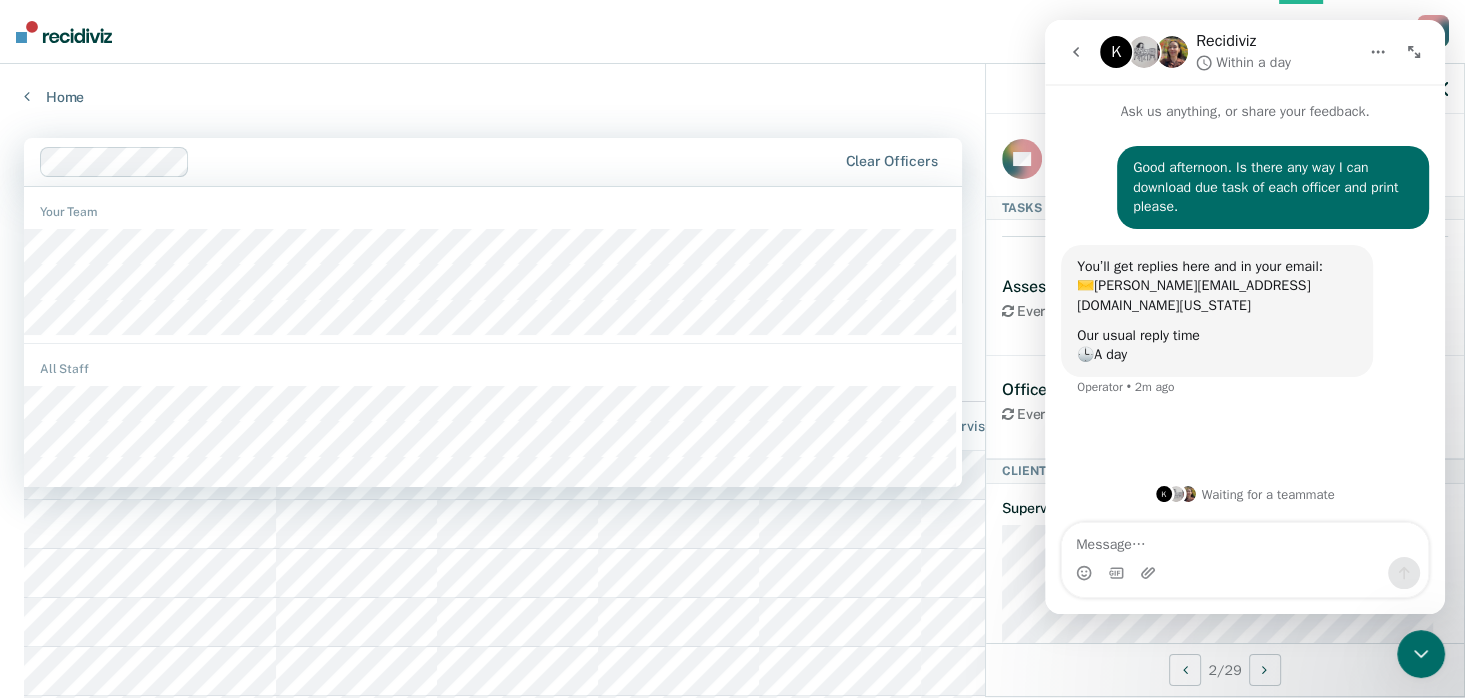 click at bounding box center [517, 161] 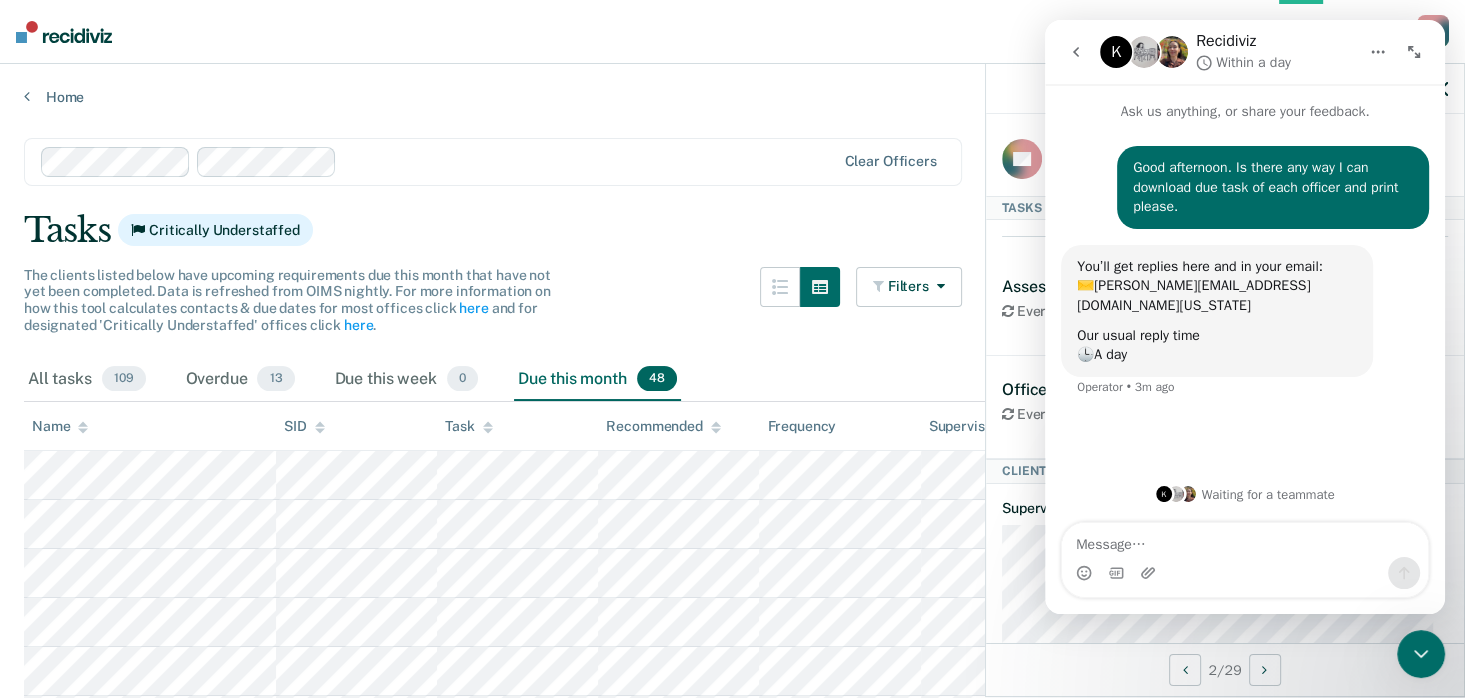 click at bounding box center [589, 161] 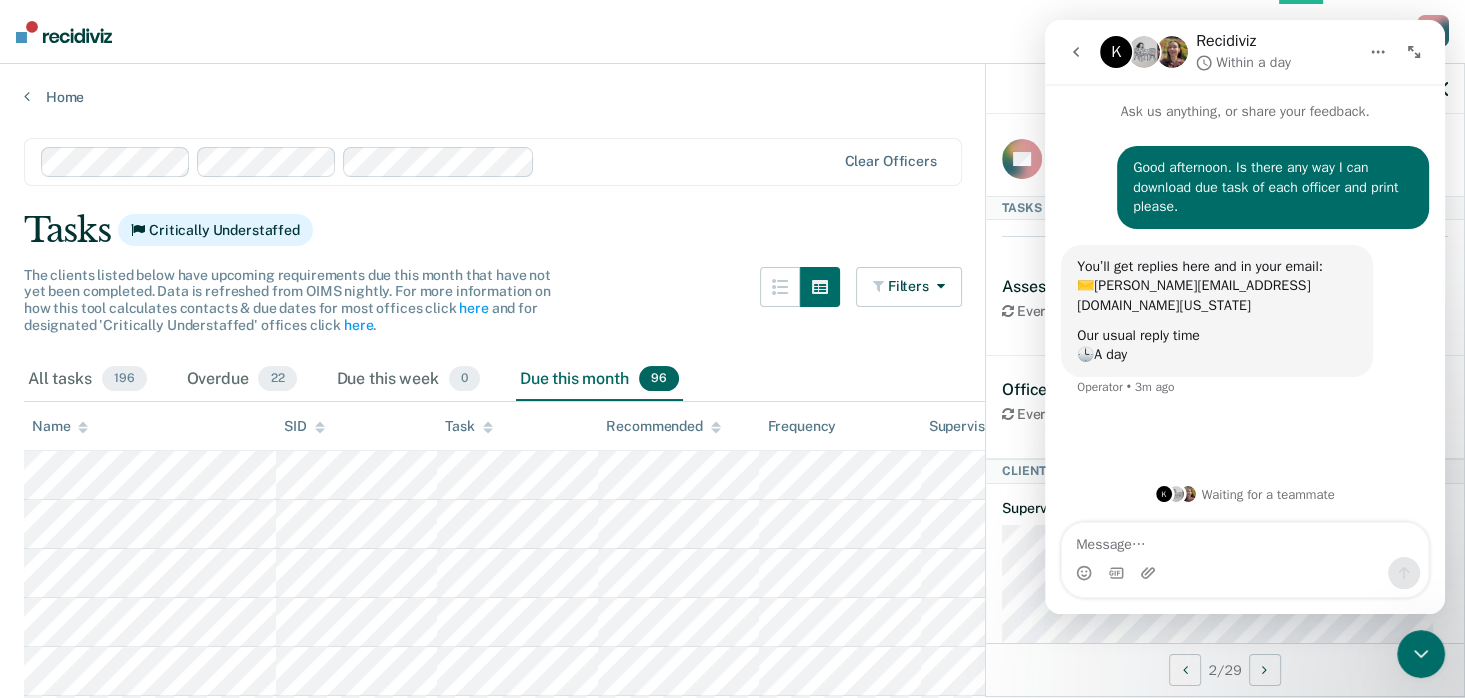 click at bounding box center [689, 161] 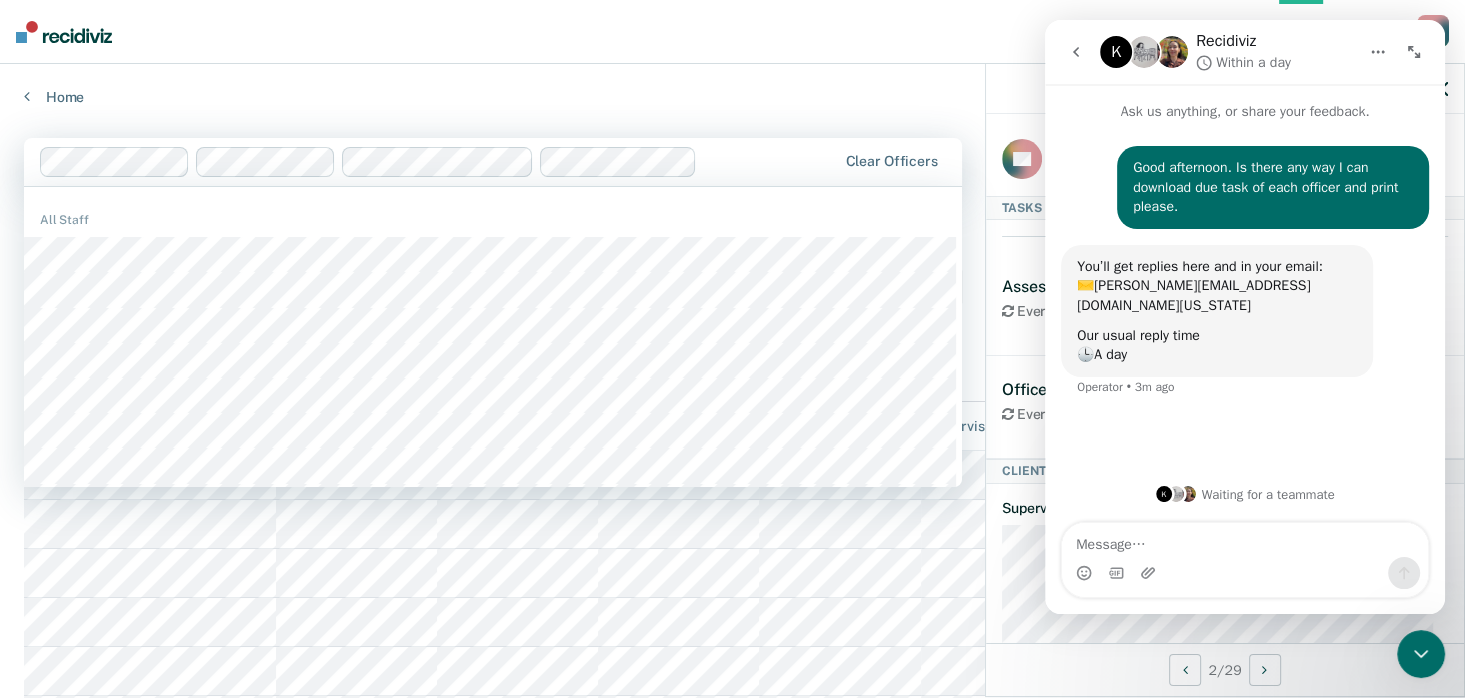 click at bounding box center [770, 161] 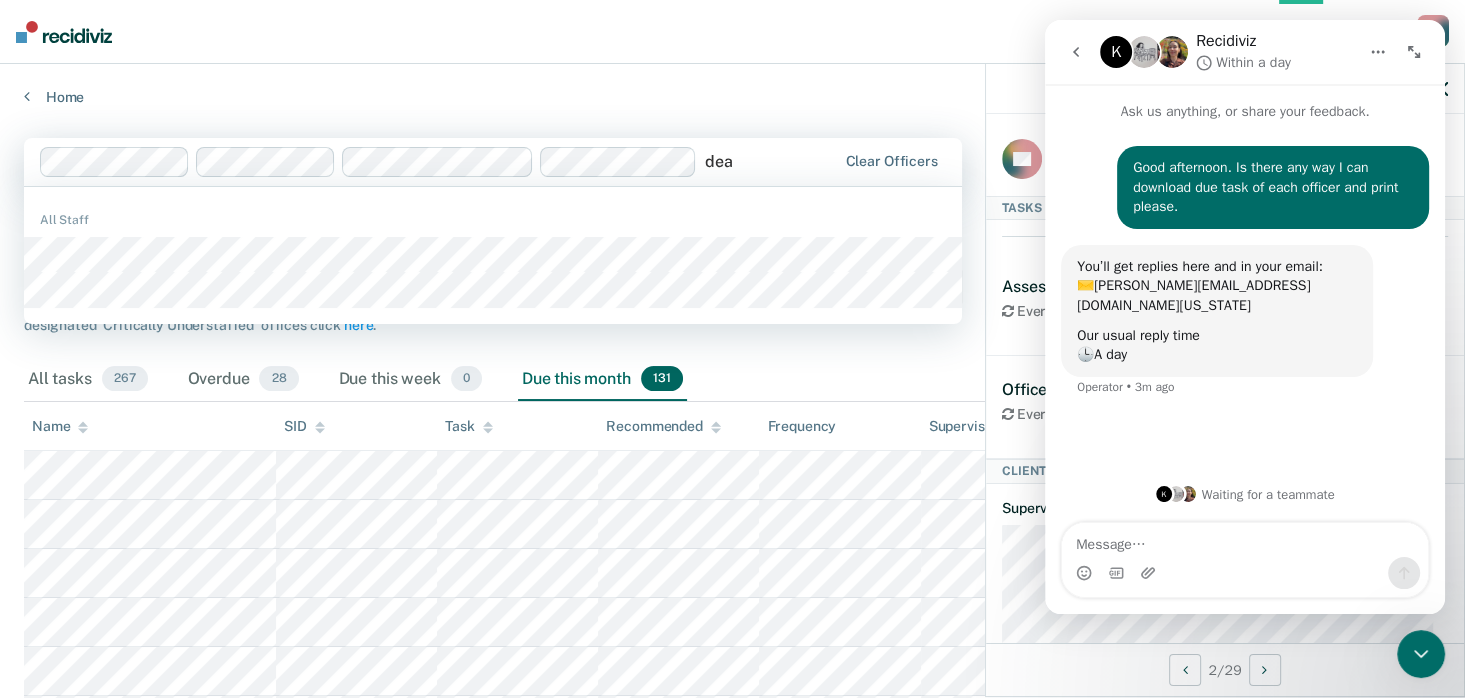 type on "[PERSON_NAME]" 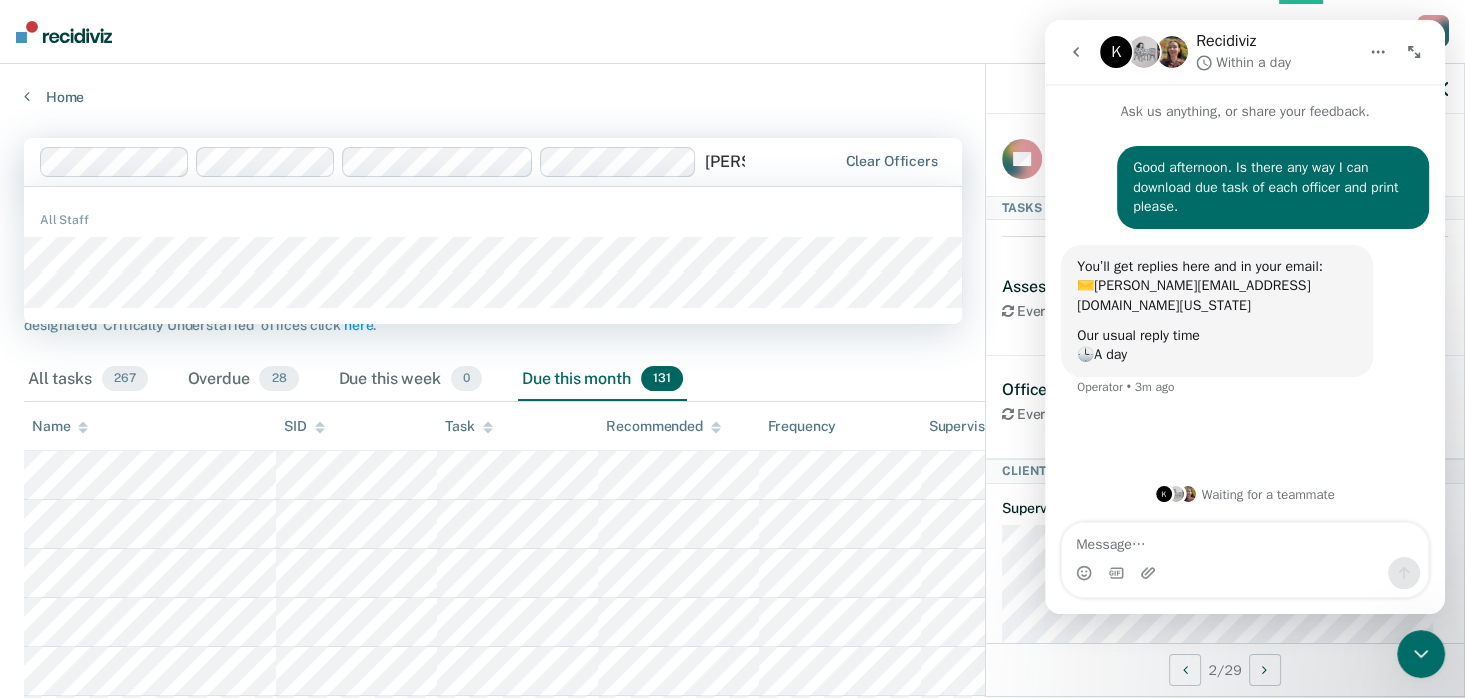 type 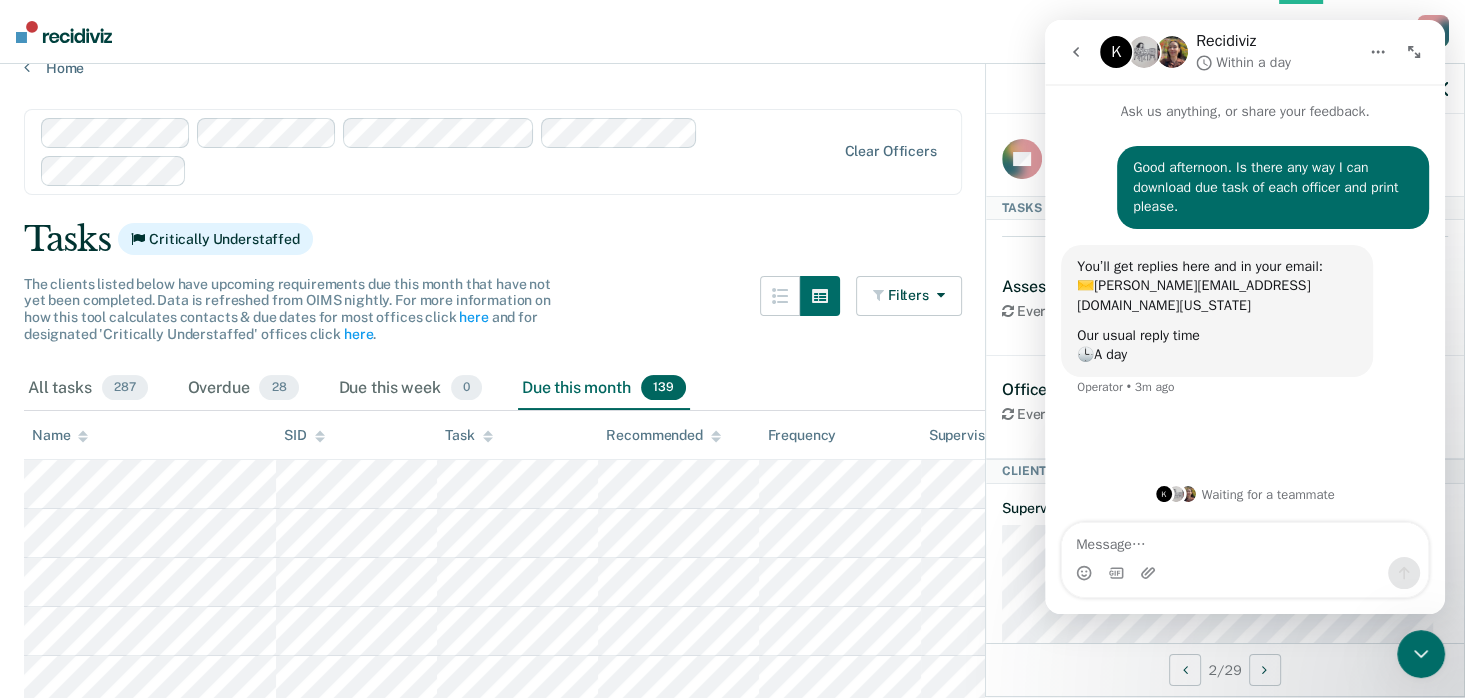 scroll, scrollTop: 0, scrollLeft: 0, axis: both 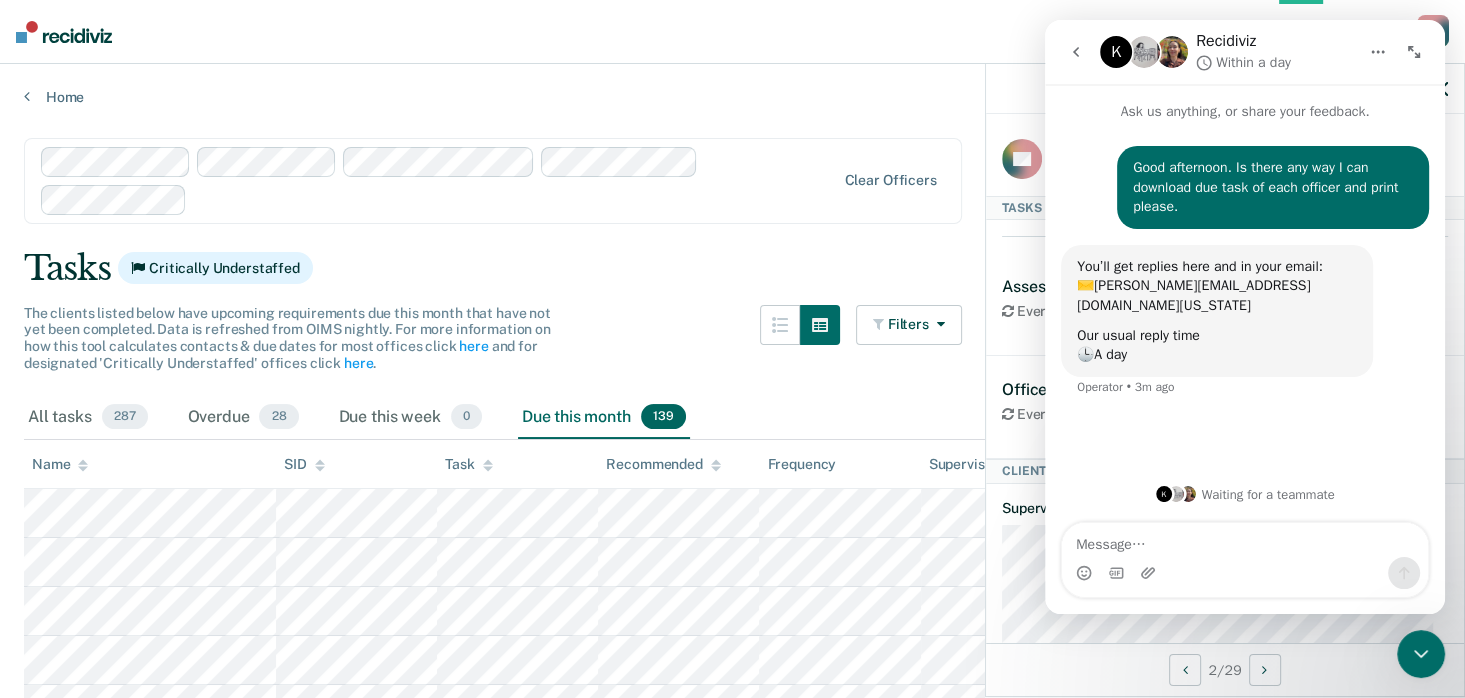click 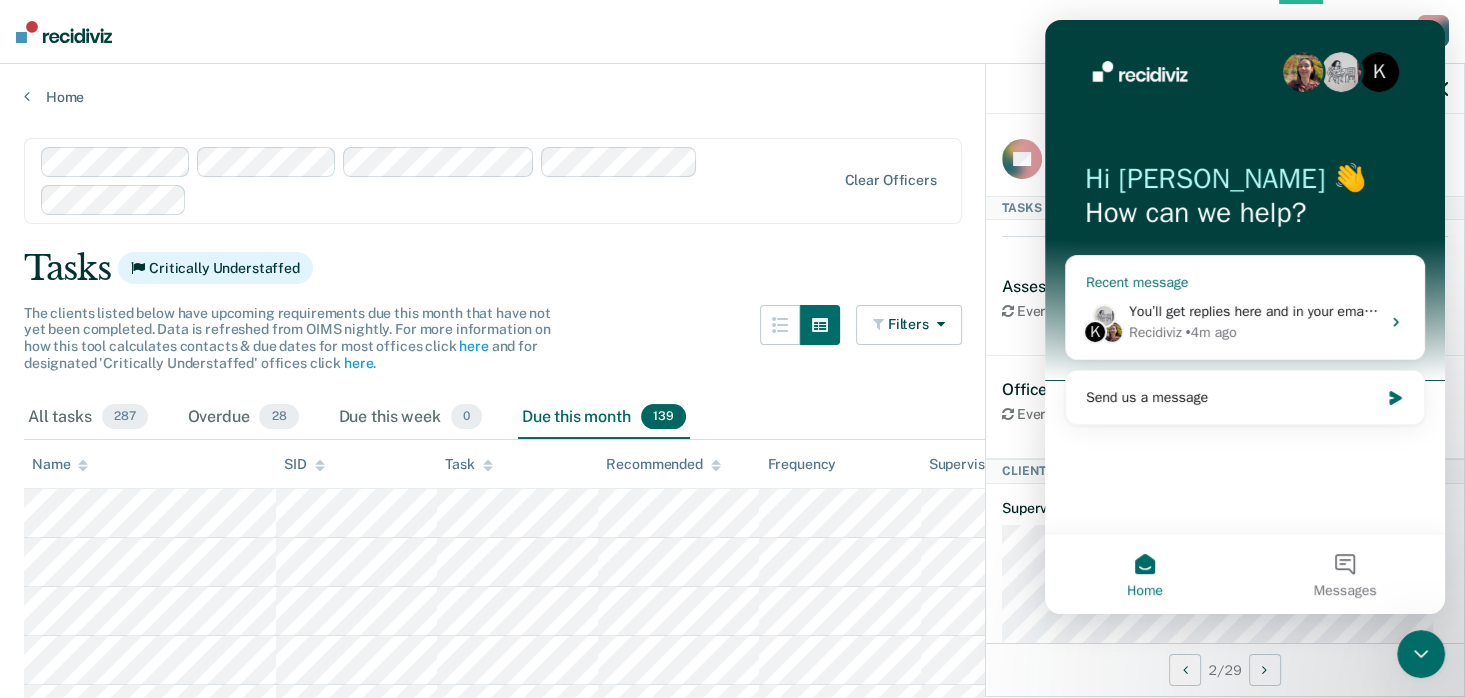 click 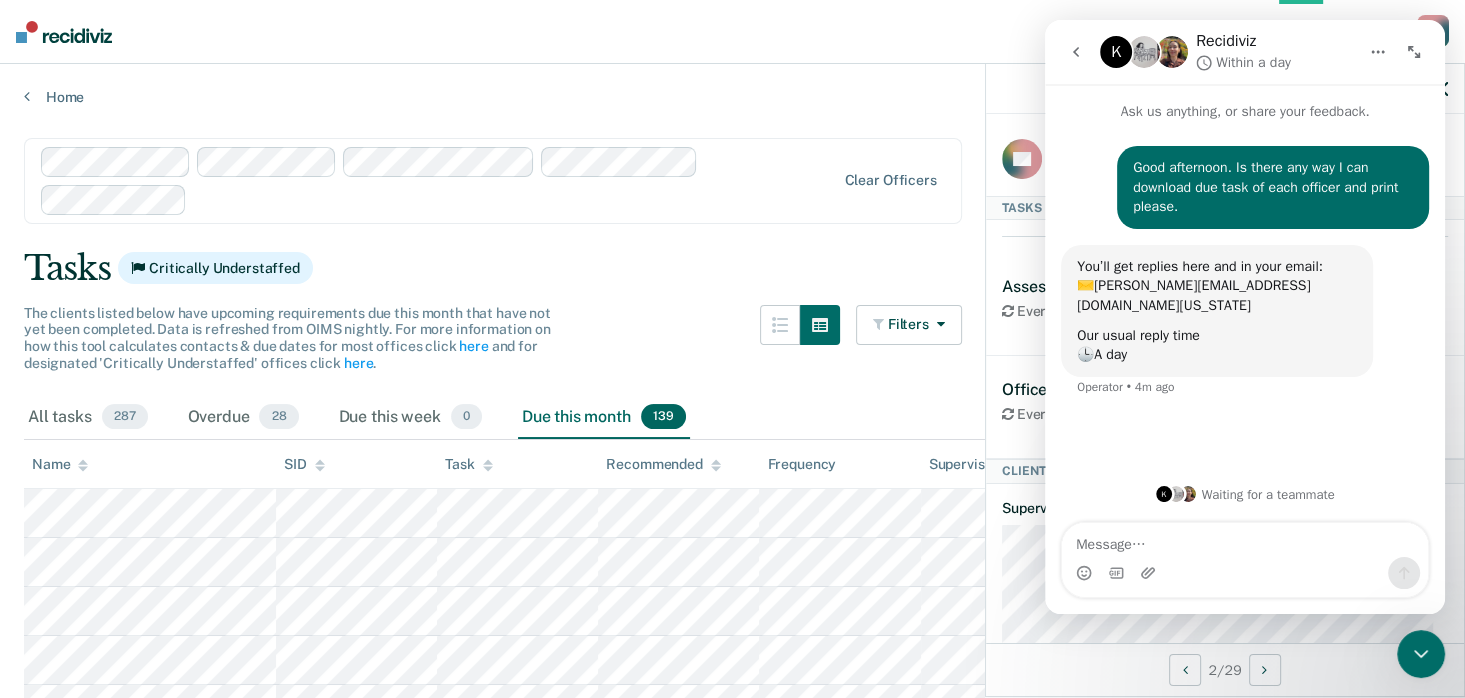 click 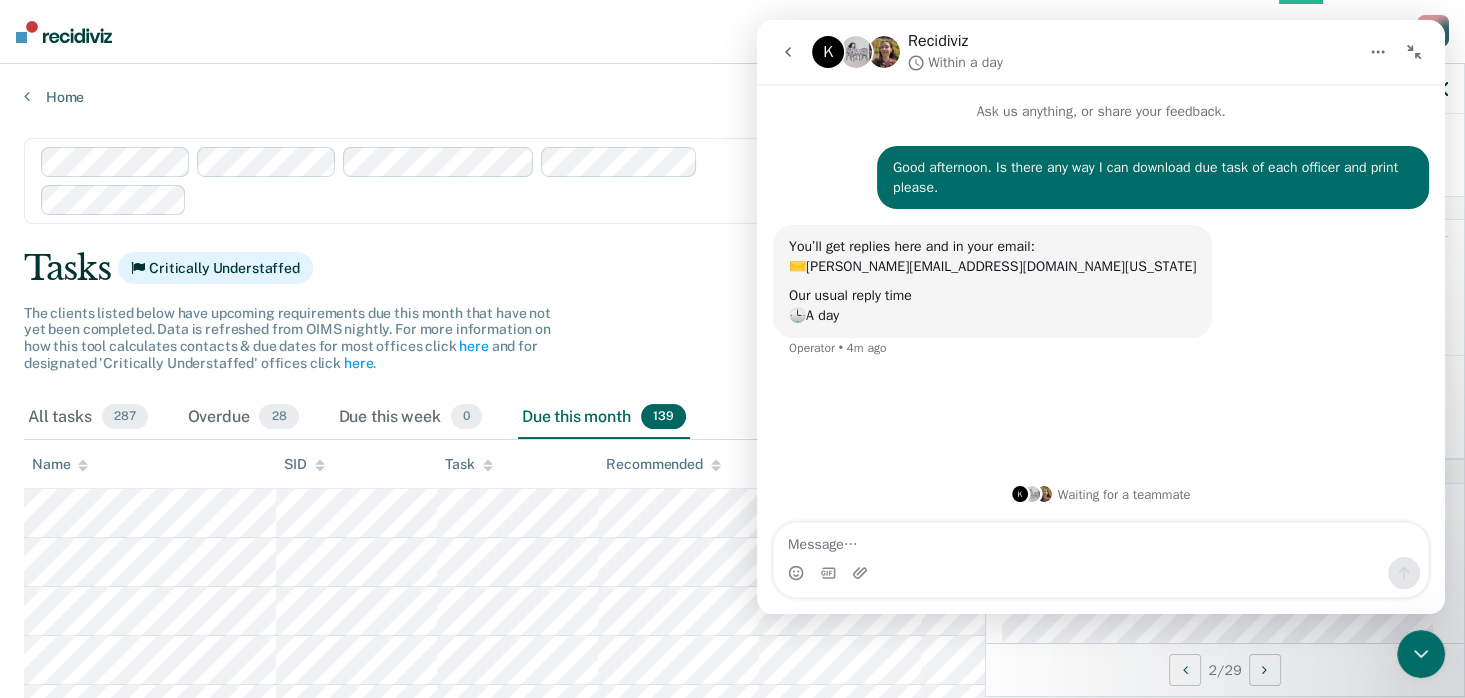click 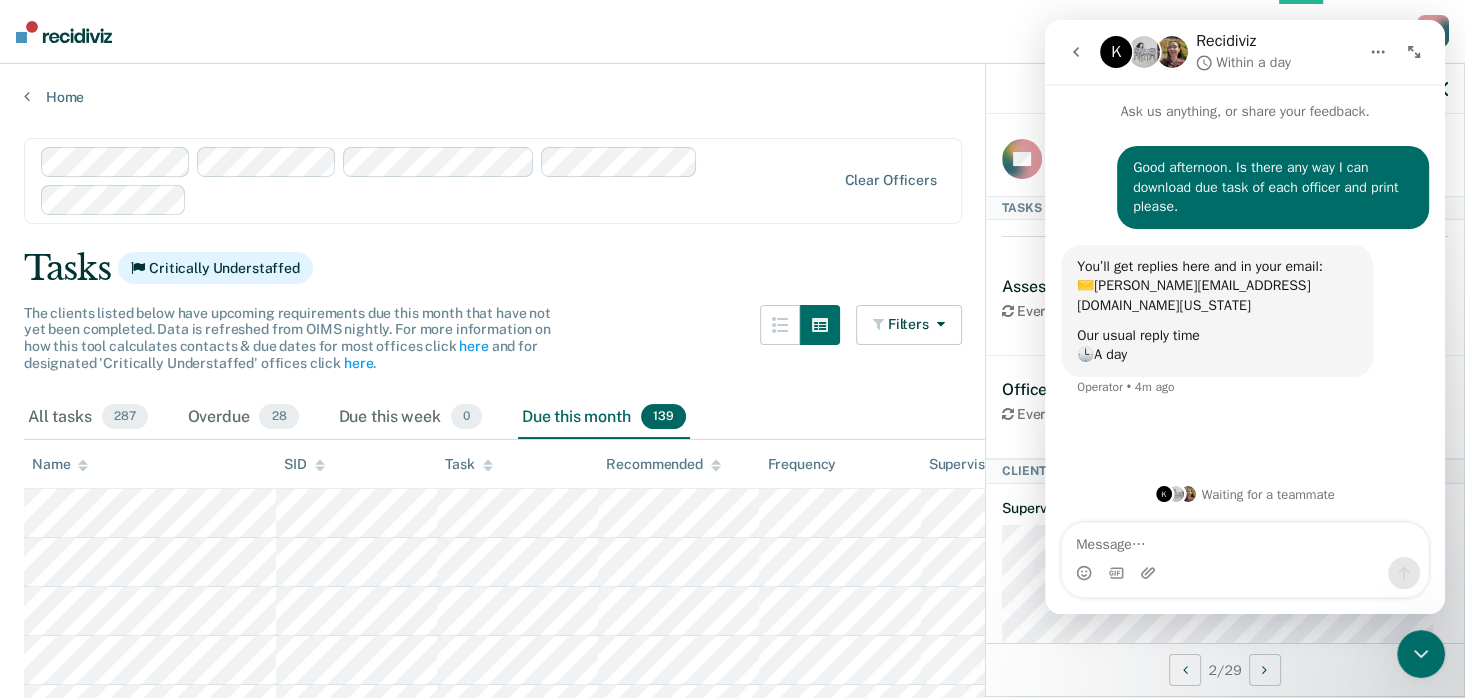 click 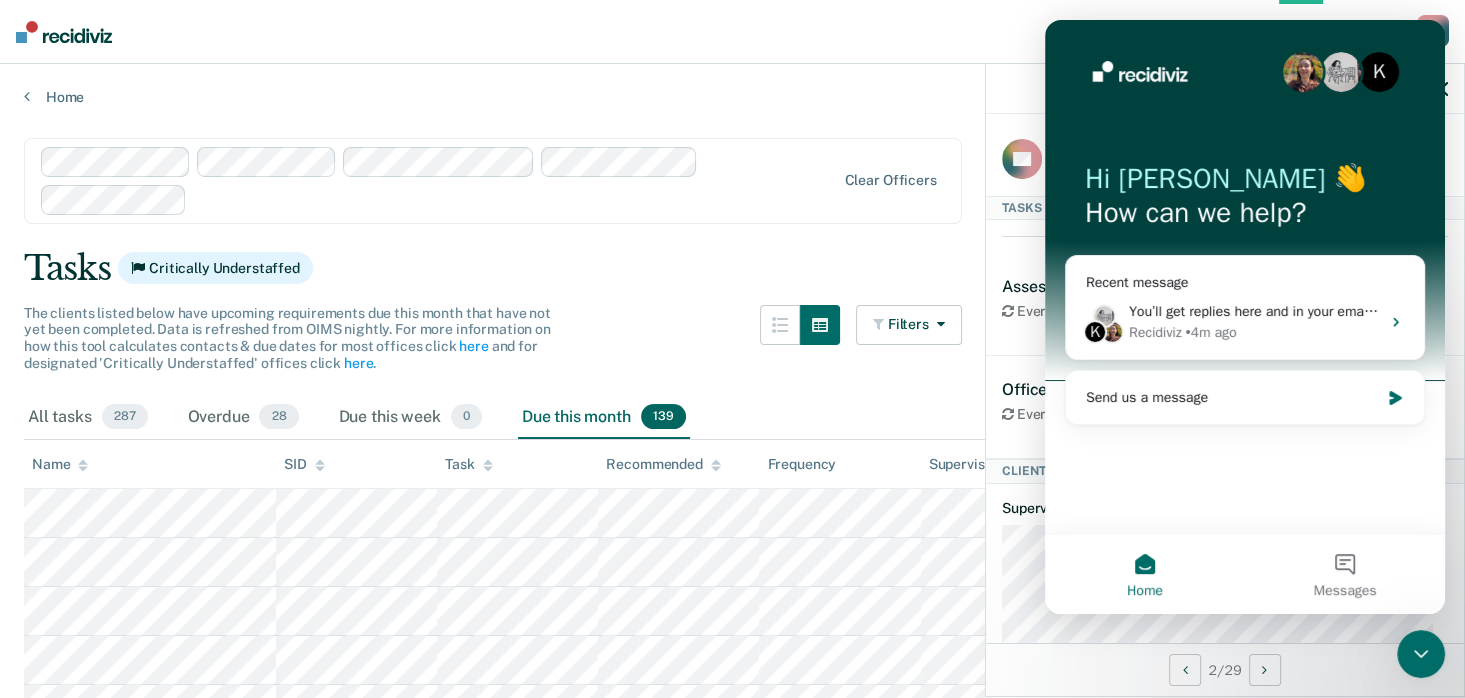 click on "Home" at bounding box center (1145, 591) 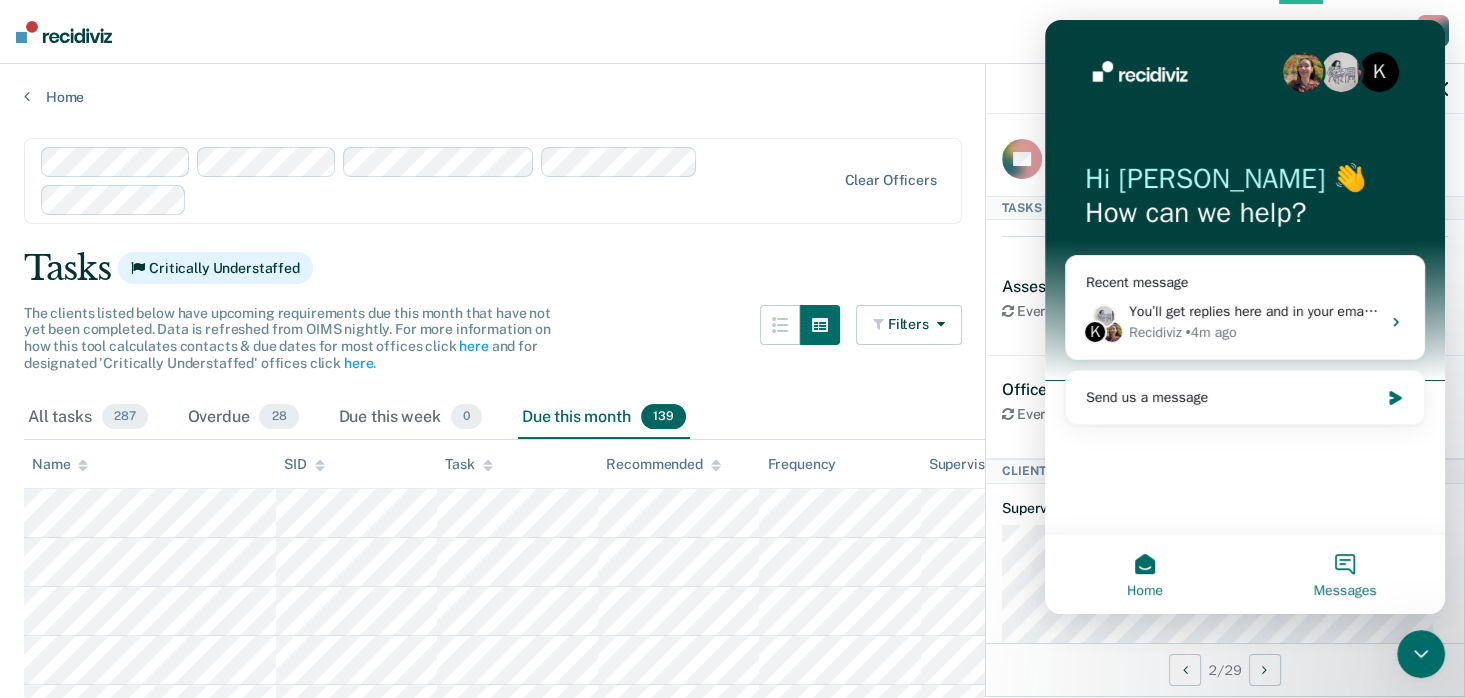 click on "Messages" at bounding box center [1345, 591] 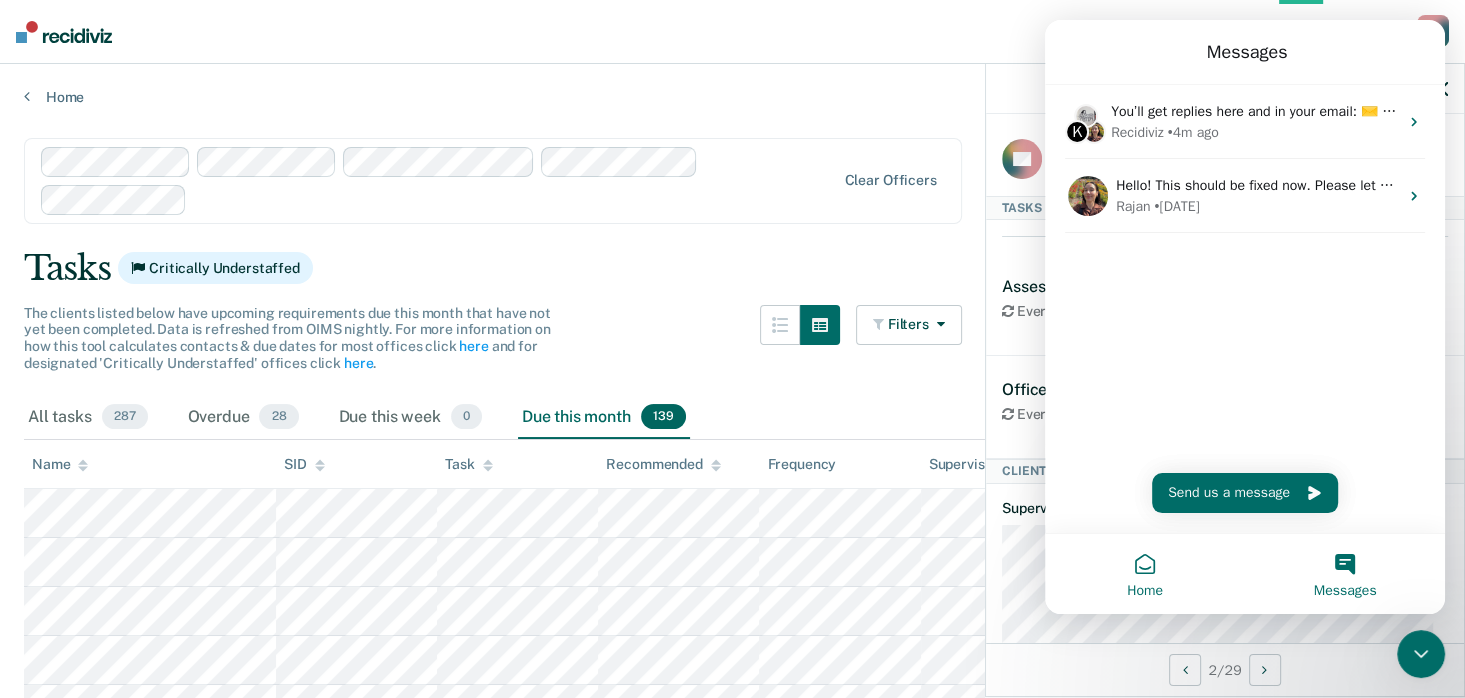 click on "Home" at bounding box center (1145, 574) 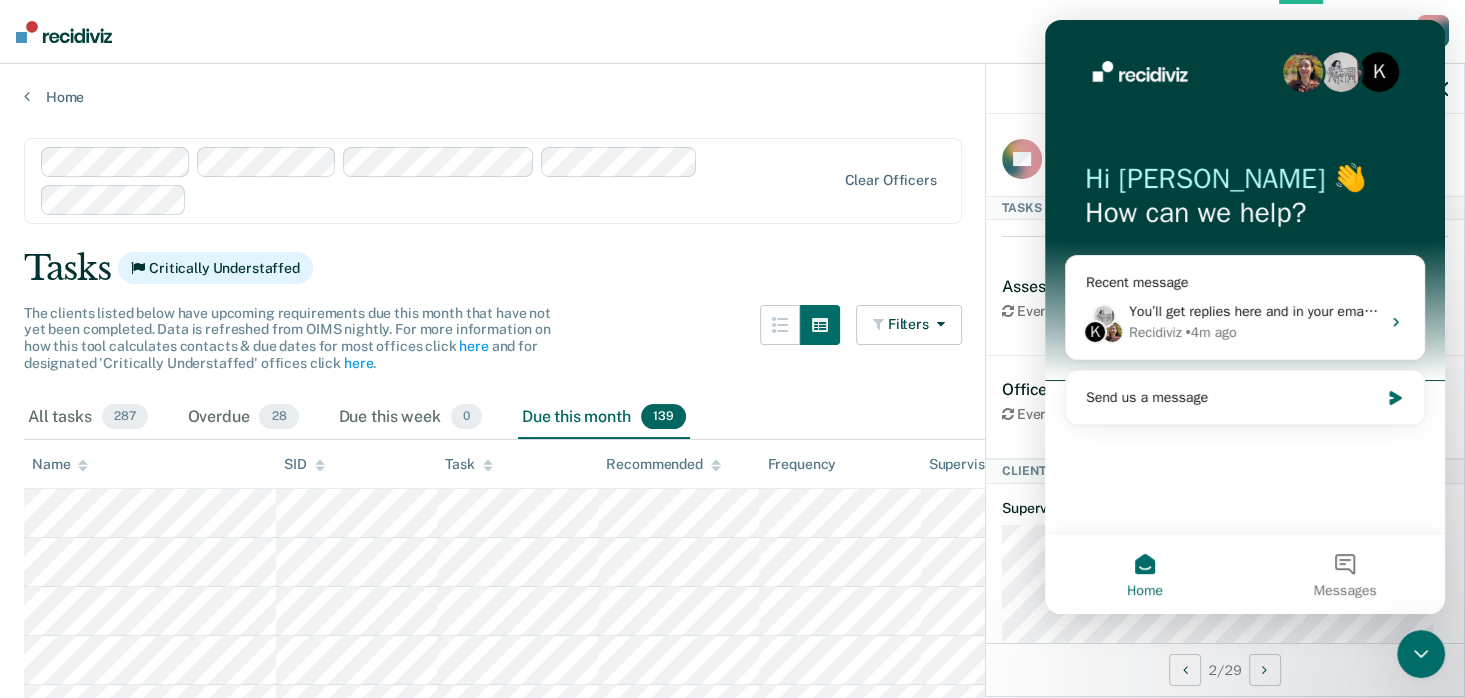 click on "K Hi [PERSON_NAME] 👋 How can we help?" at bounding box center (1245, 200) 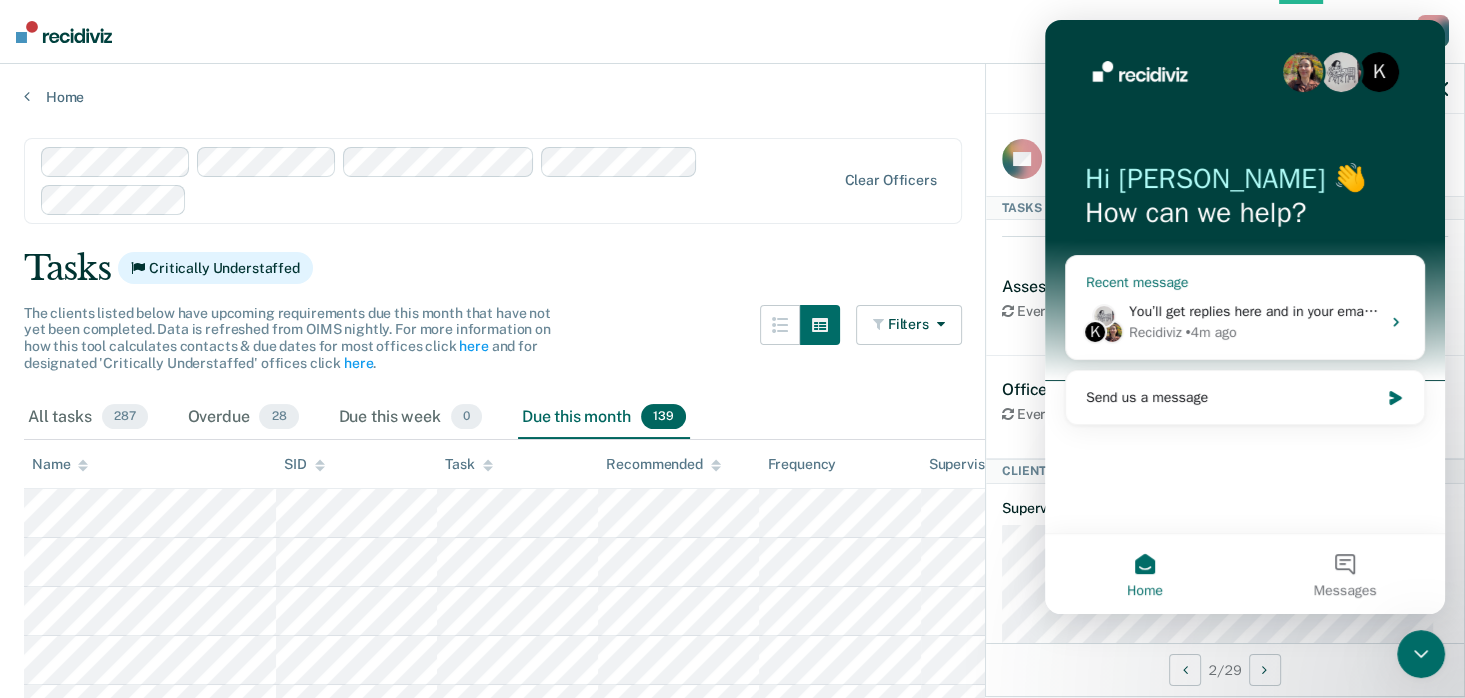 drag, startPoint x: 1093, startPoint y: 611, endPoint x: 1160, endPoint y: 353, distance: 266.55768 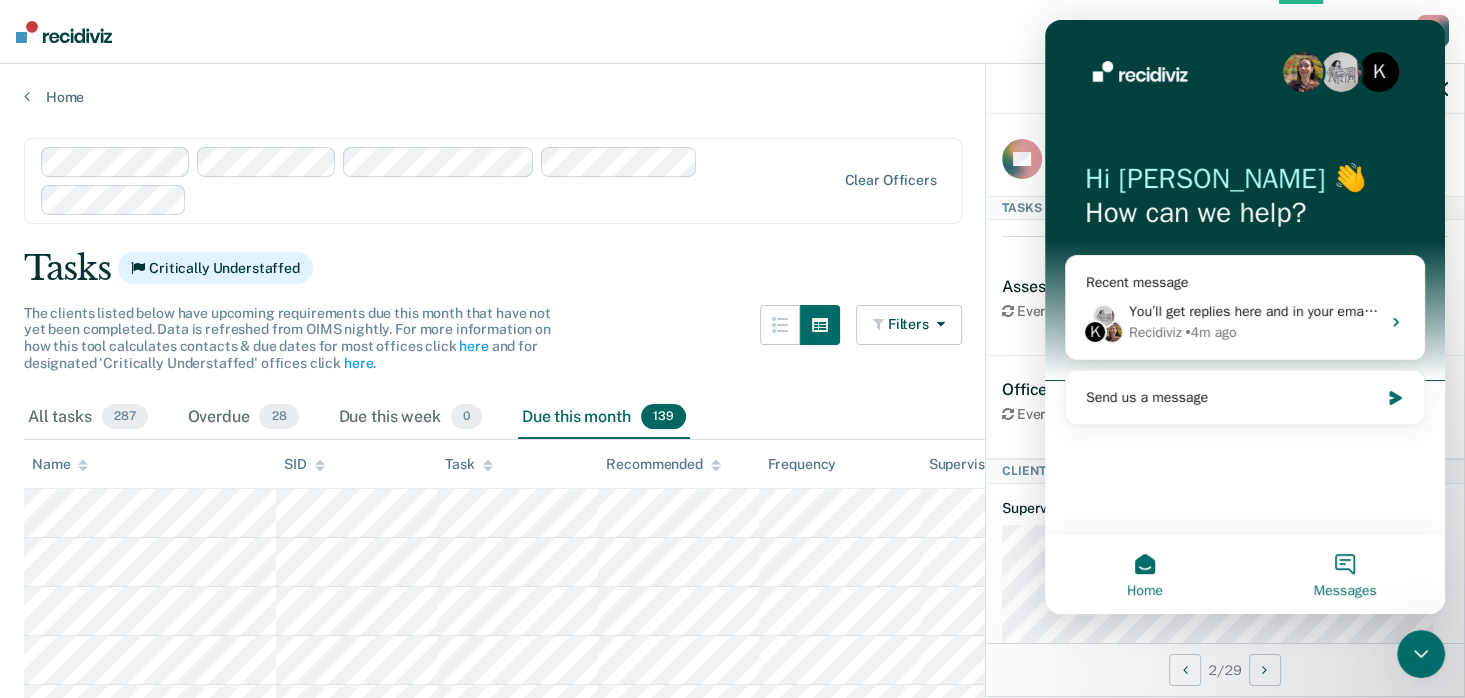 click on "Messages" at bounding box center (1345, 574) 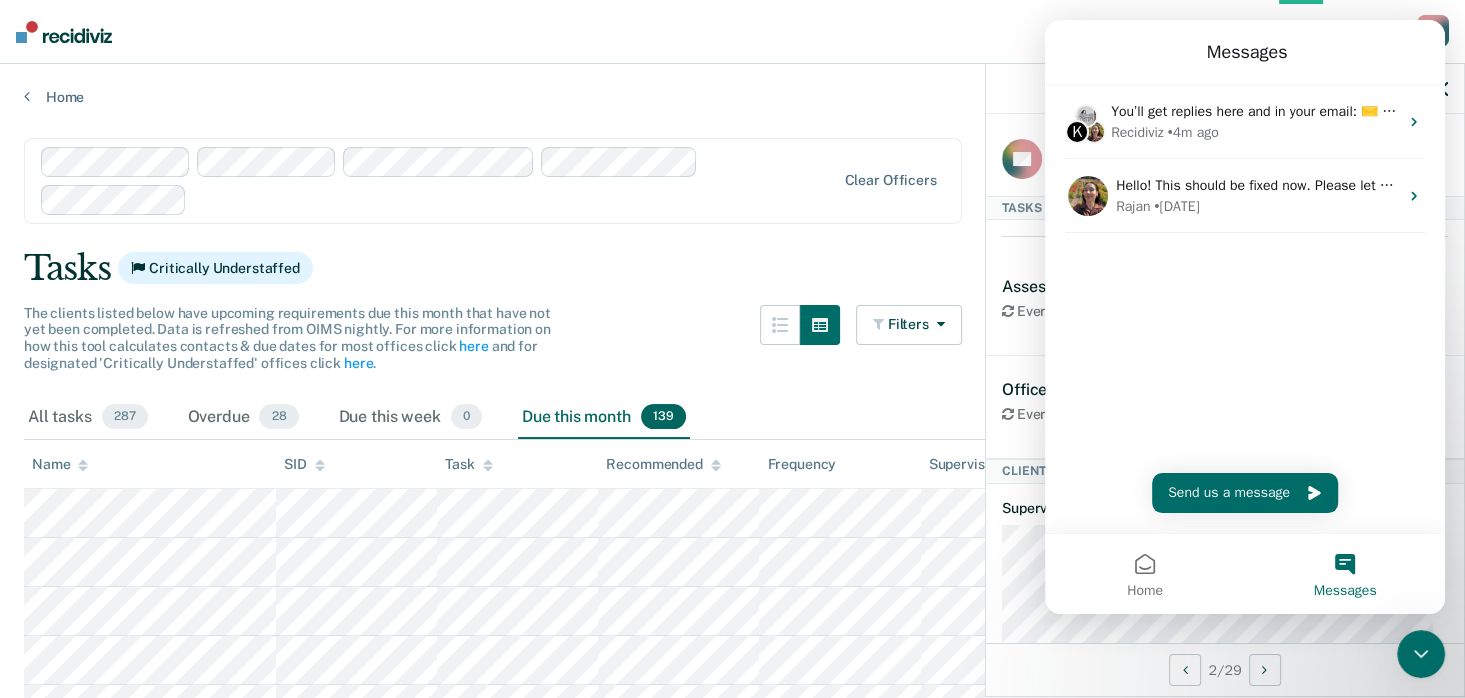 click 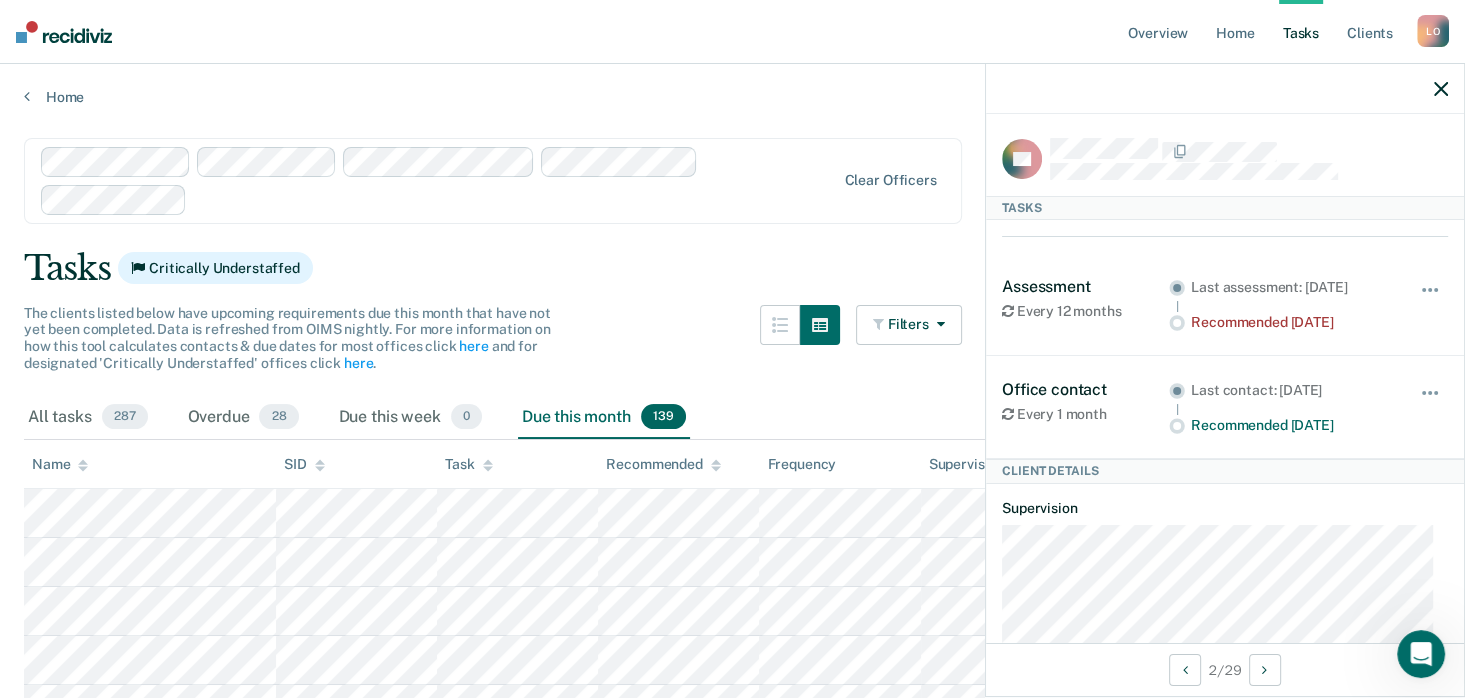 scroll, scrollTop: 0, scrollLeft: 0, axis: both 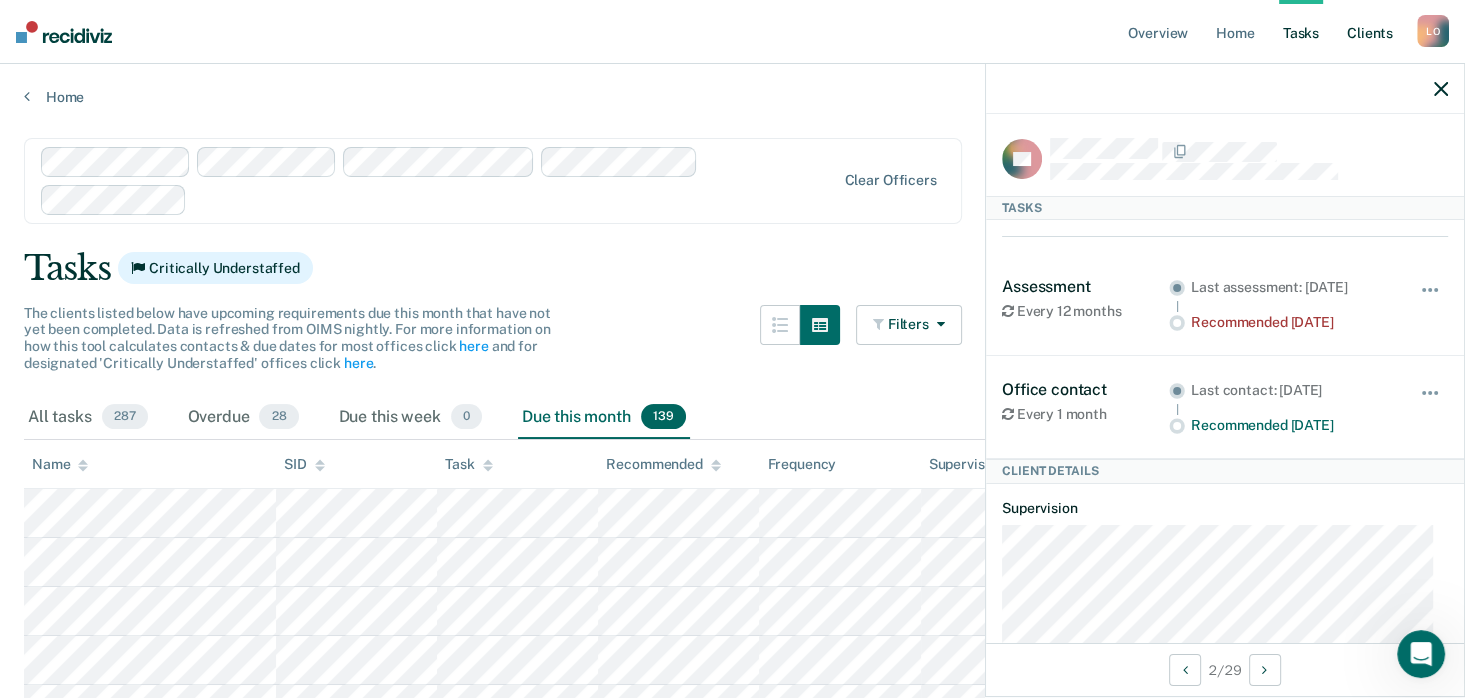 click on "Client s" at bounding box center (1370, 32) 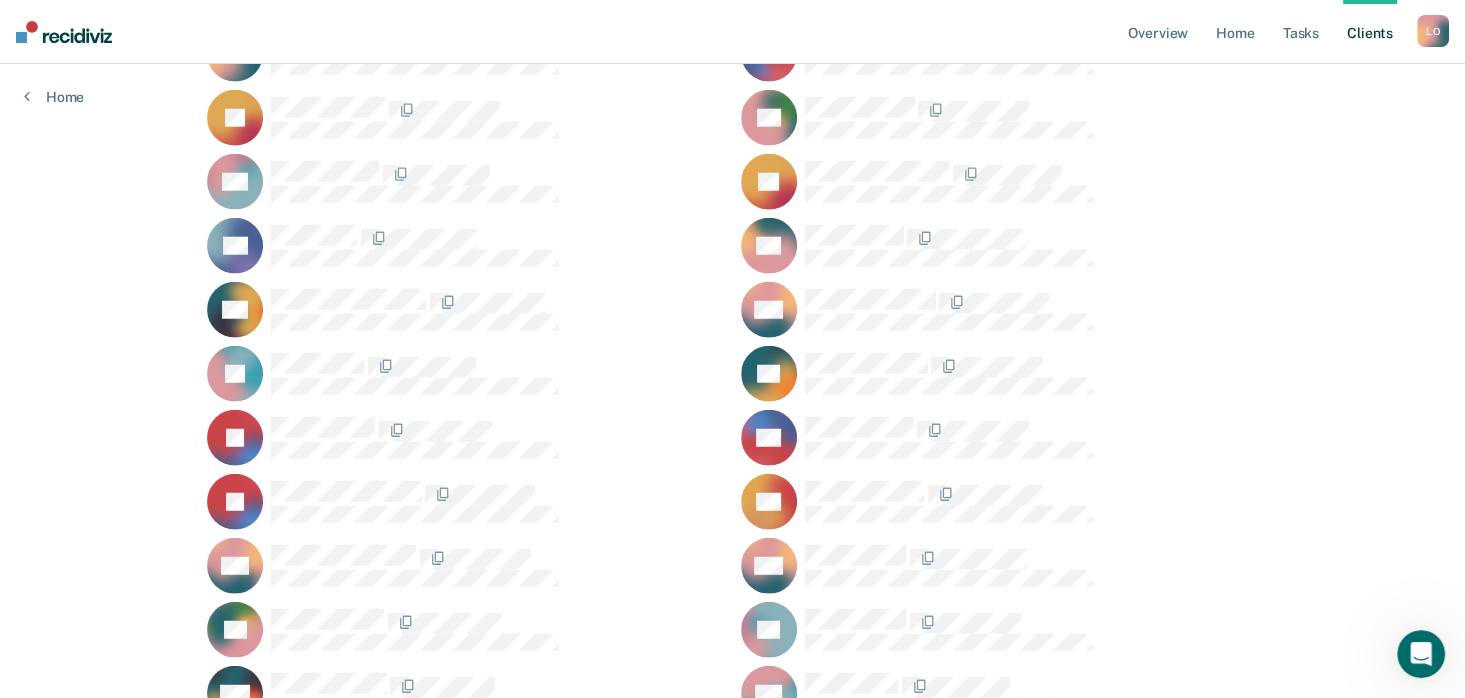 scroll, scrollTop: 19622, scrollLeft: 0, axis: vertical 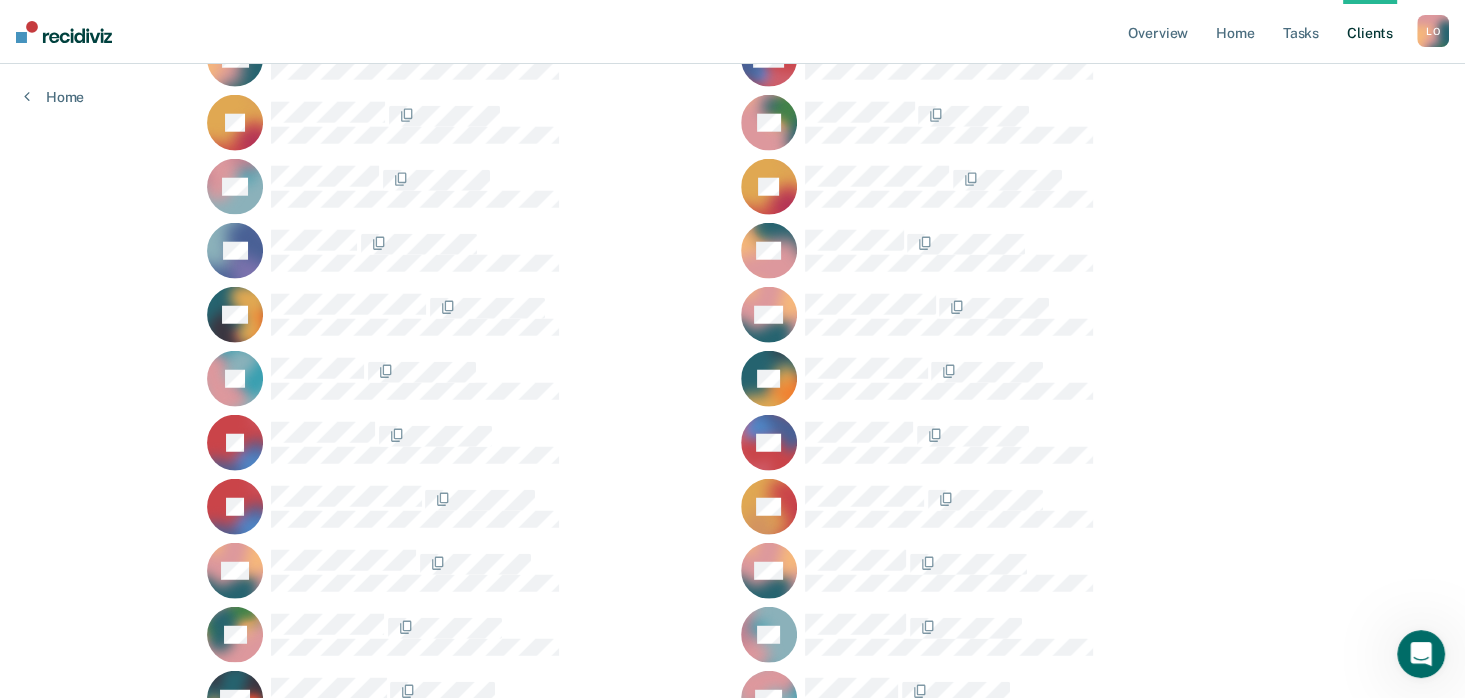click on "L O" at bounding box center [1433, 31] 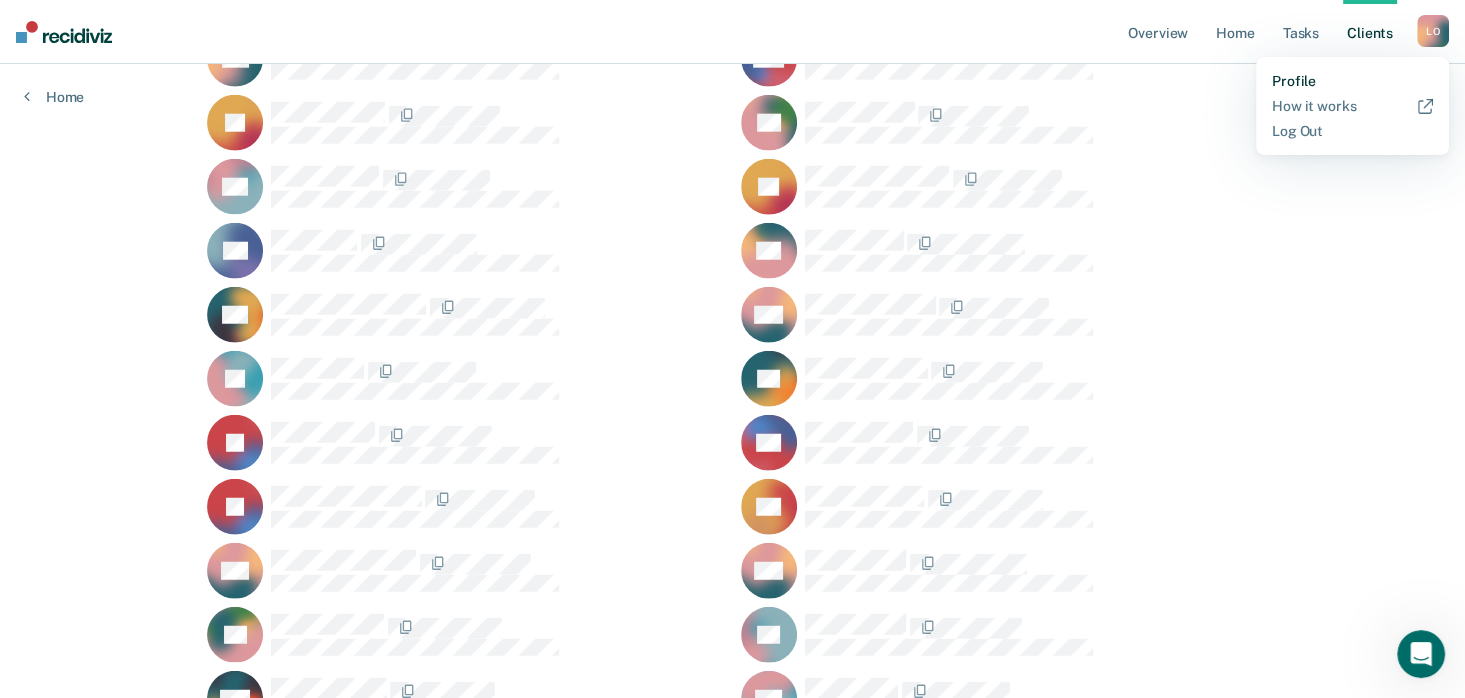 click on "Profile" at bounding box center (1352, 81) 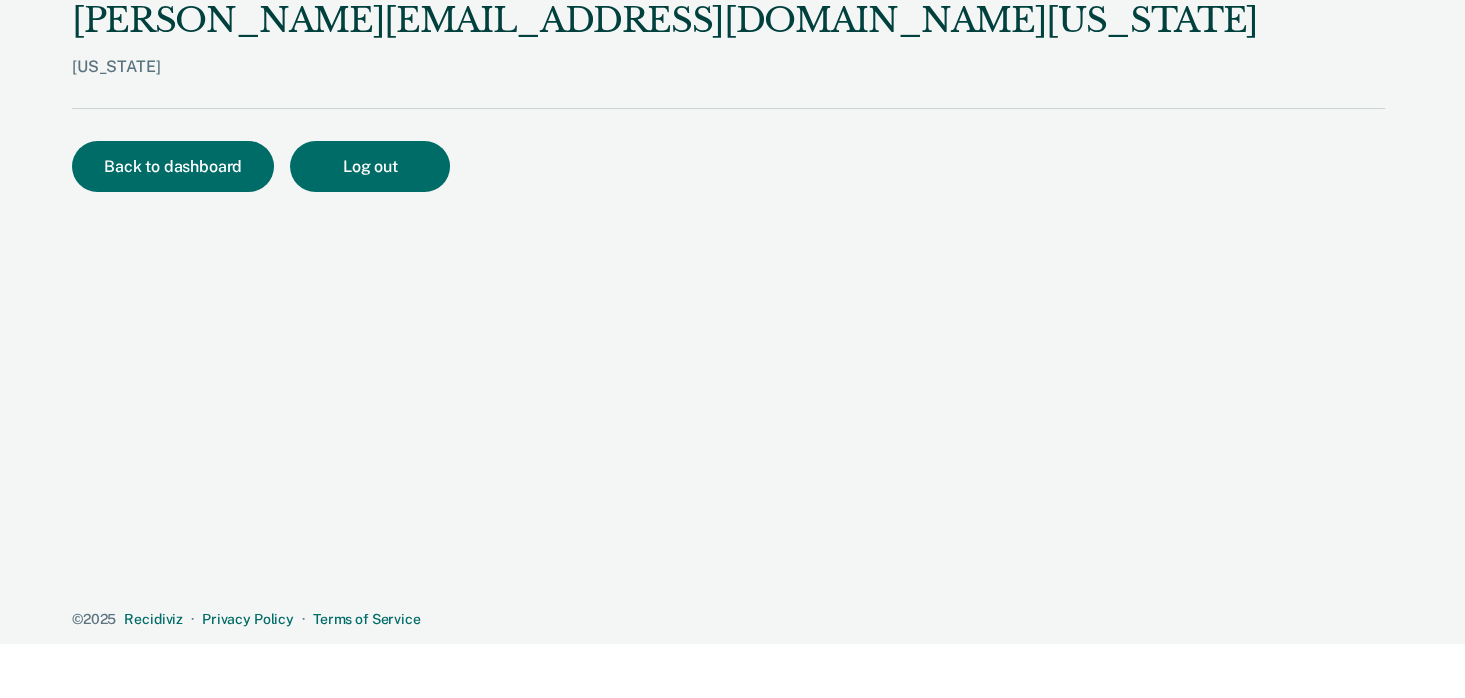 scroll, scrollTop: 0, scrollLeft: 0, axis: both 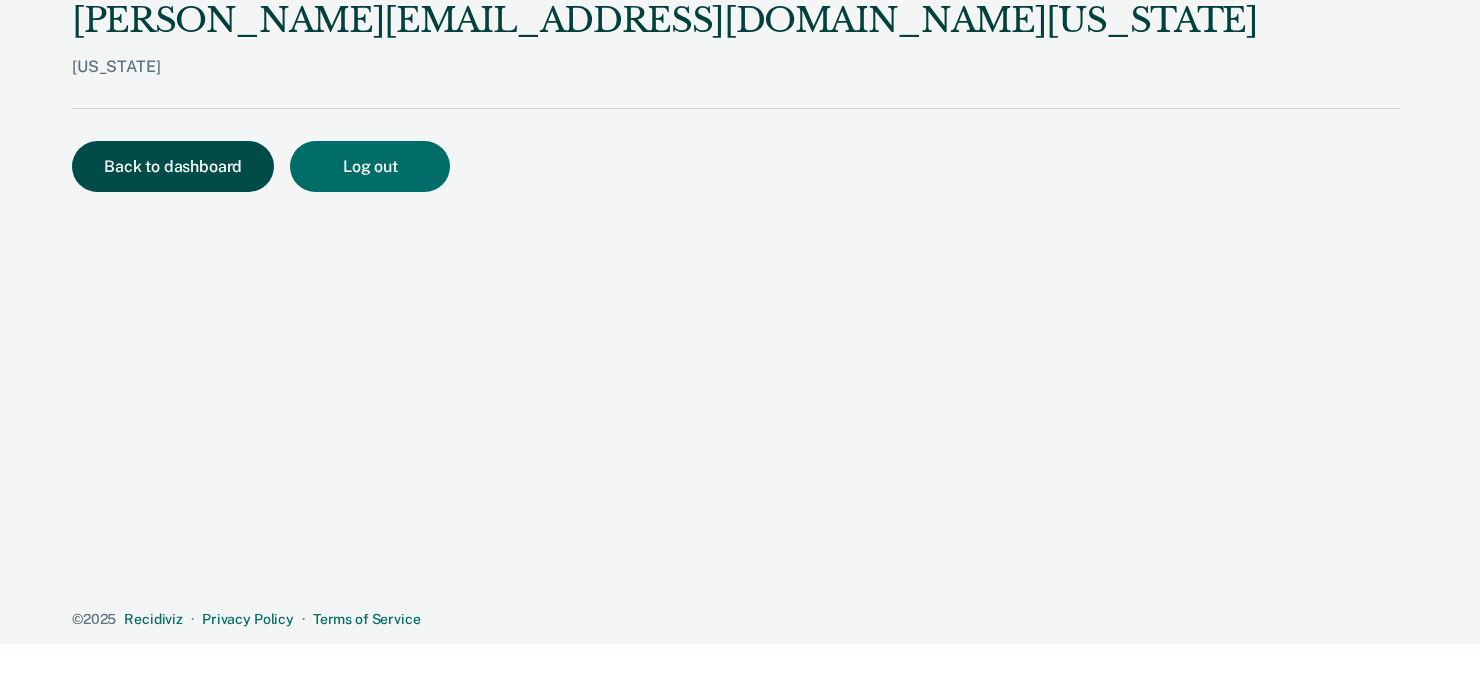 click on "Back to dashboard" at bounding box center (173, 166) 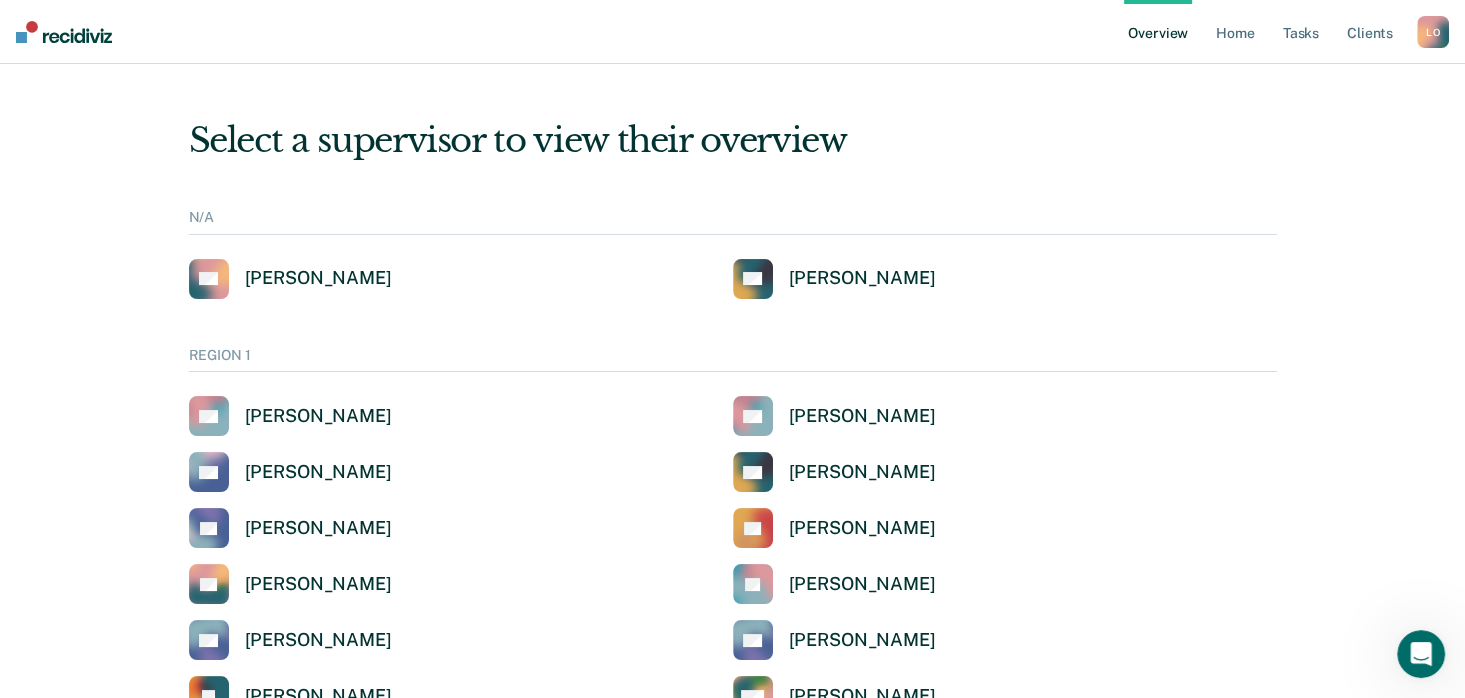 scroll, scrollTop: 0, scrollLeft: 0, axis: both 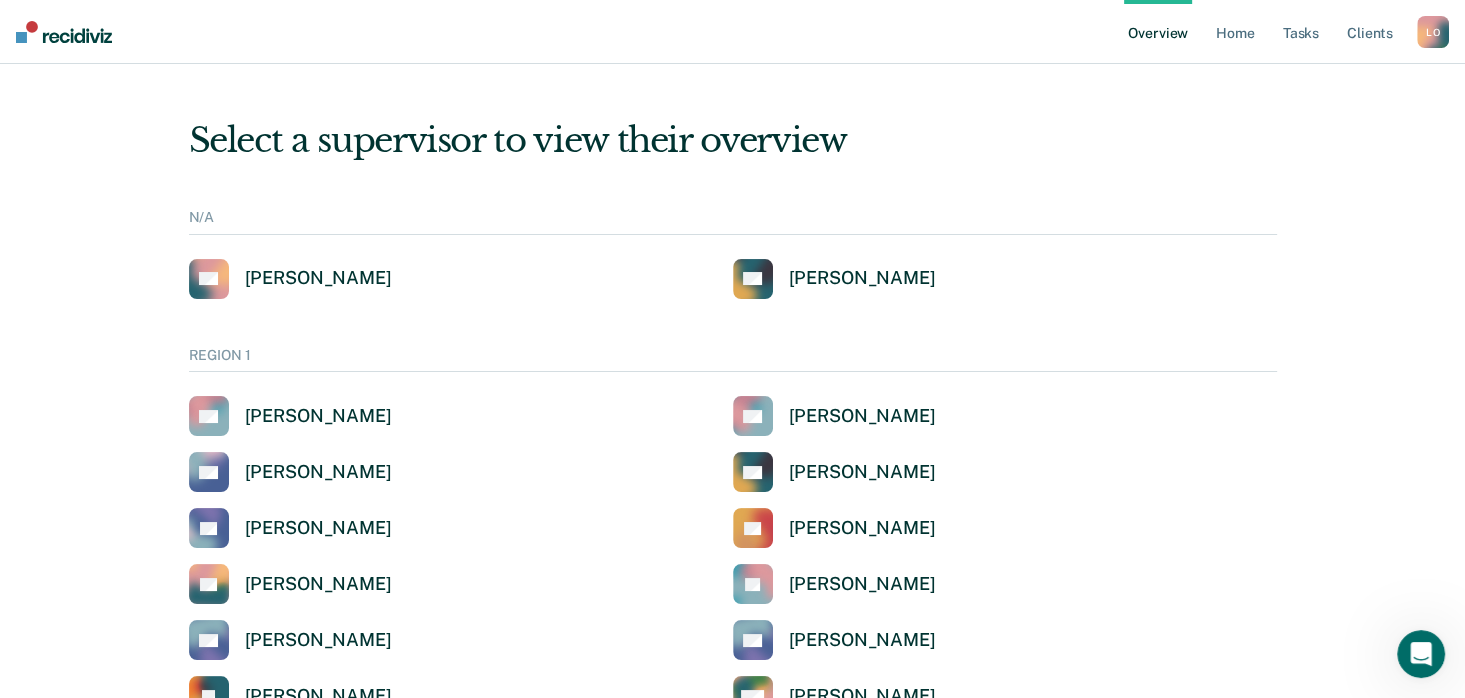 click on "L O" at bounding box center [1433, 32] 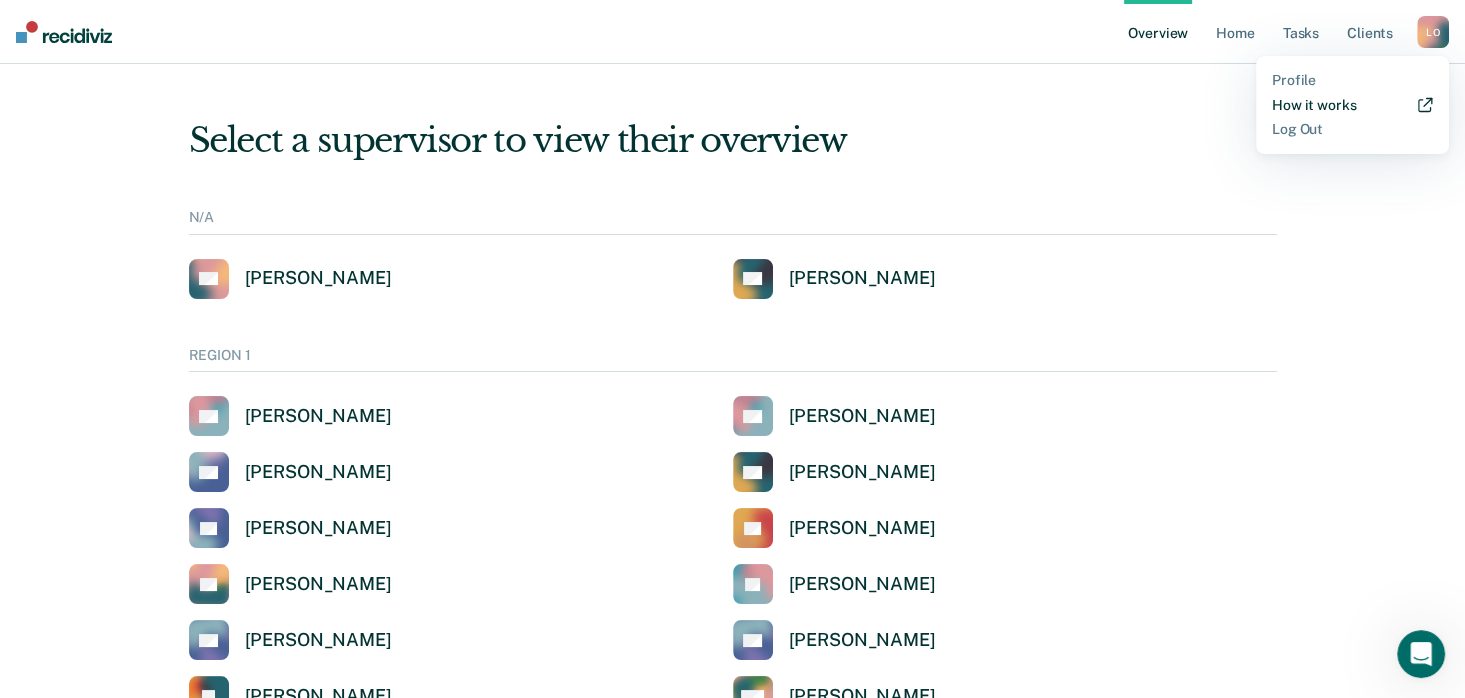 click on "How it works" at bounding box center [1352, 105] 